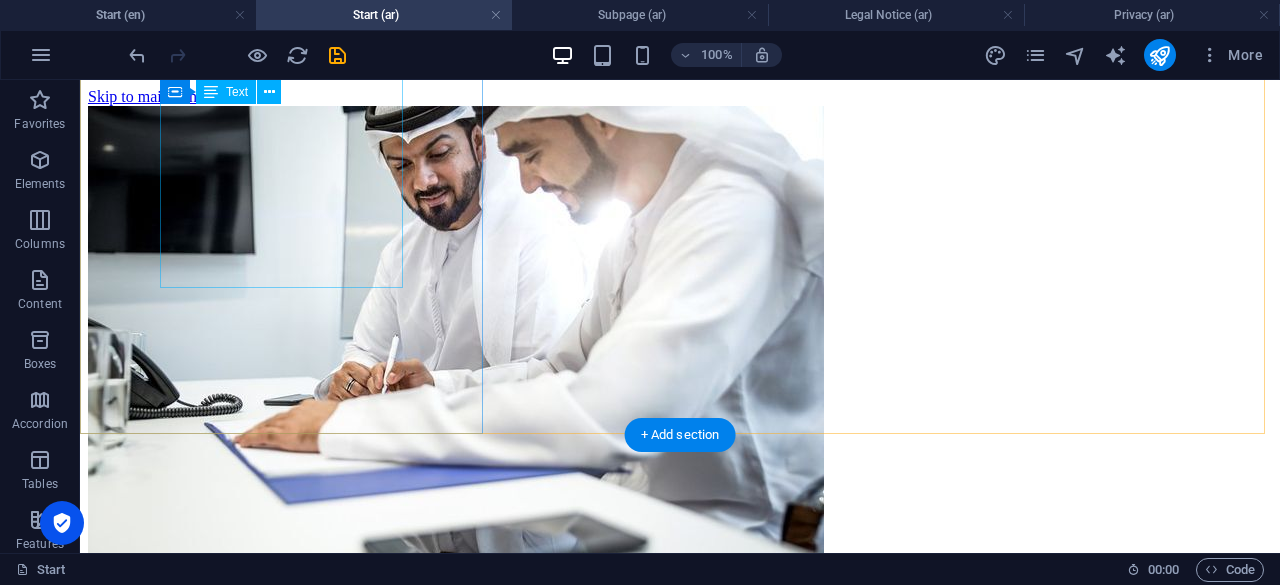 scroll, scrollTop: 0, scrollLeft: 0, axis: both 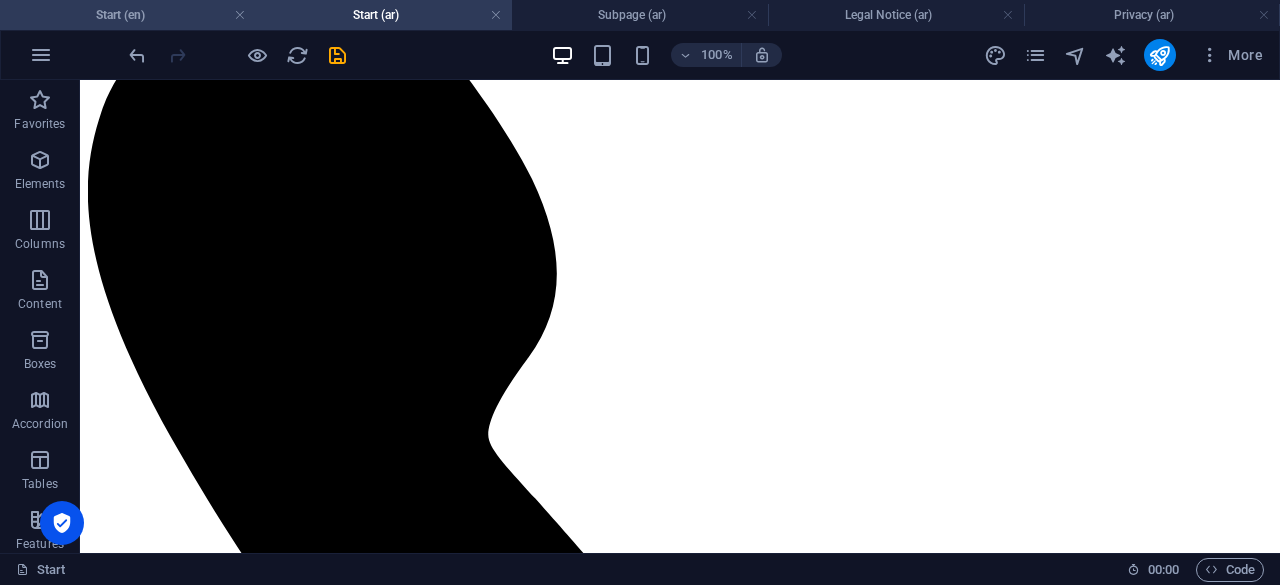 click on "Start (en)" at bounding box center [128, 15] 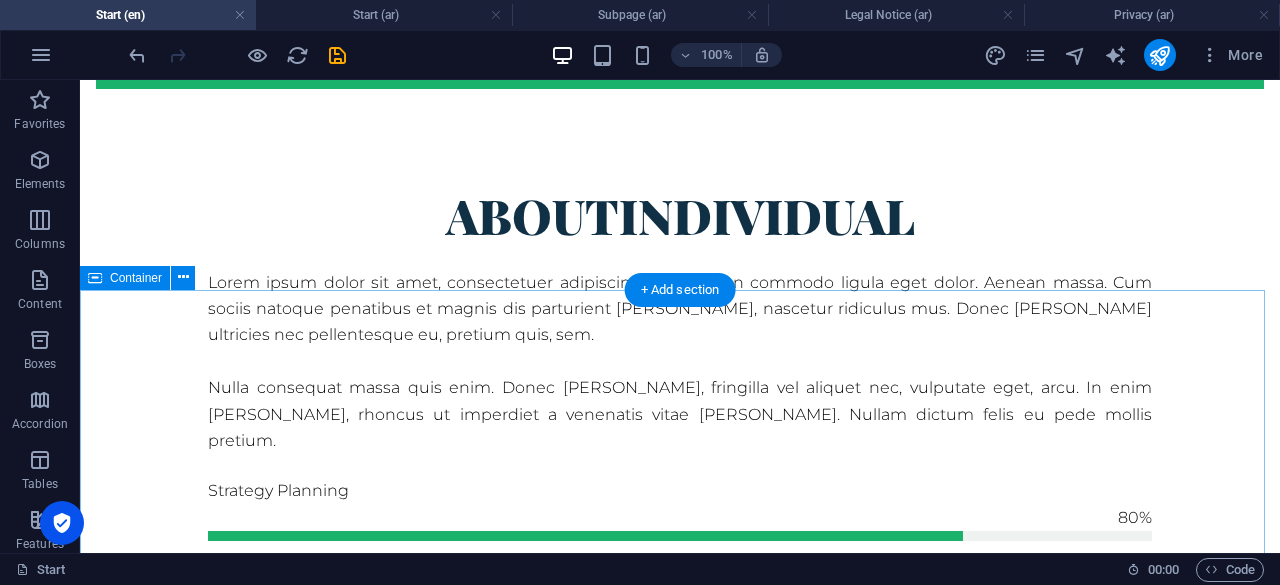 scroll, scrollTop: 1800, scrollLeft: 0, axis: vertical 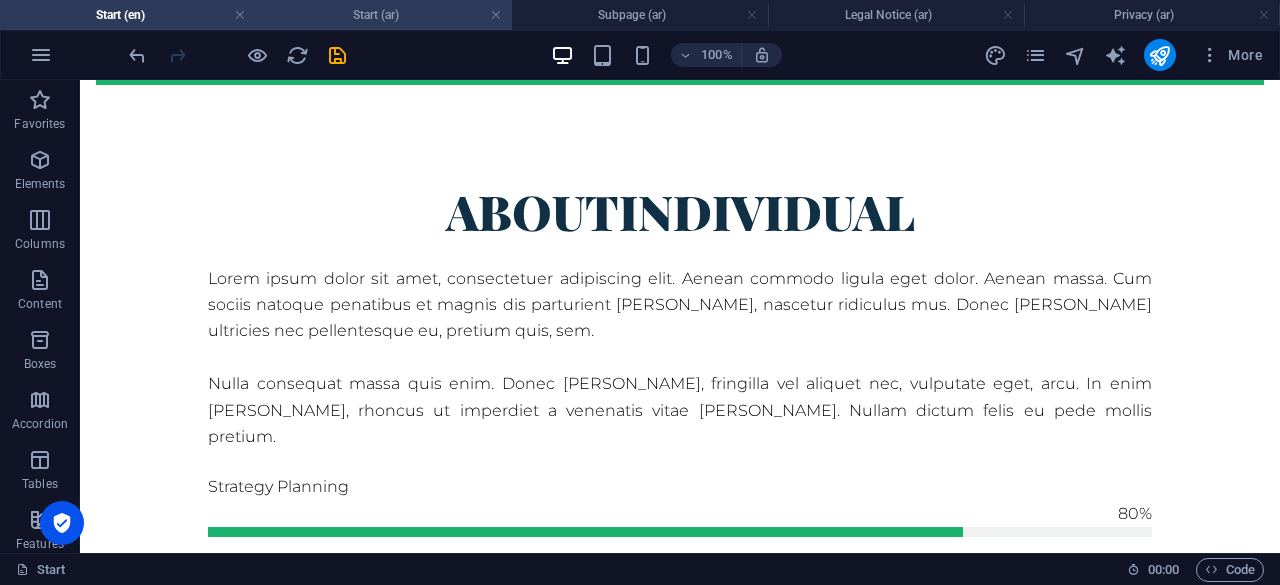 click on "Start (ar)" at bounding box center [384, 15] 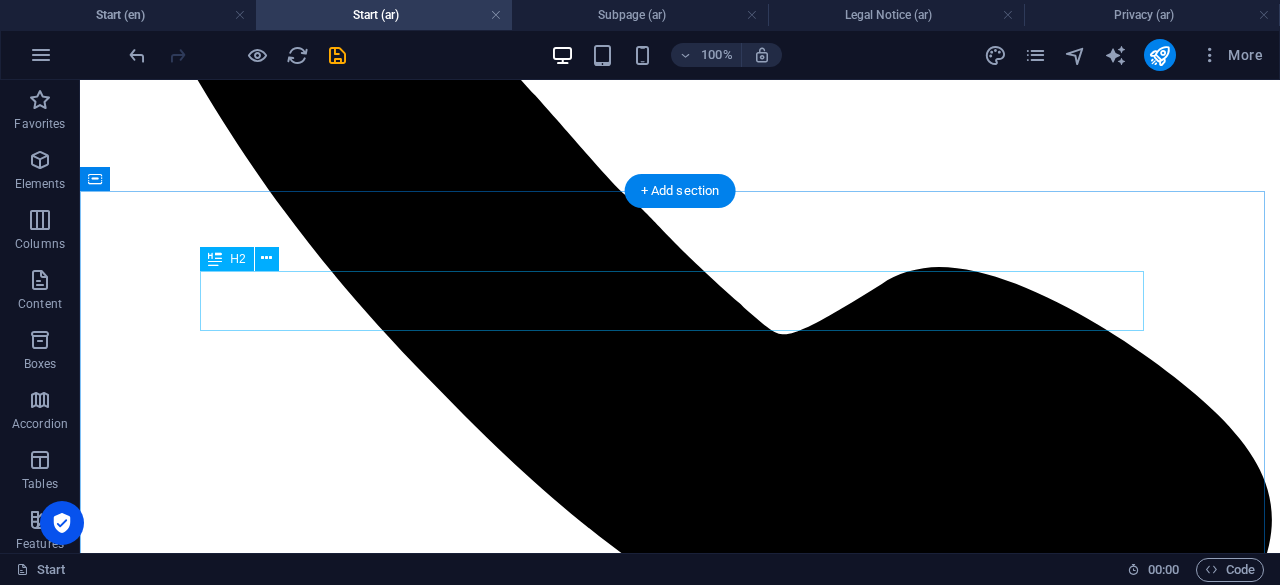 scroll, scrollTop: 3135, scrollLeft: 0, axis: vertical 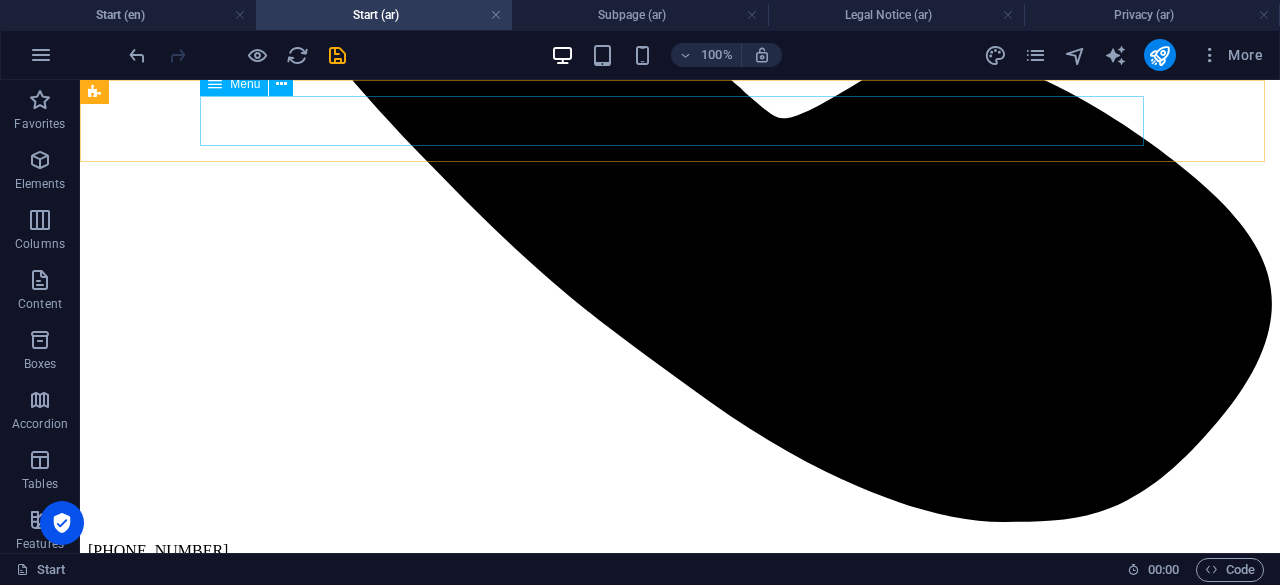 click on "Home About us Services Partners Advisors FAQ Contact" at bounding box center (680, 1971) 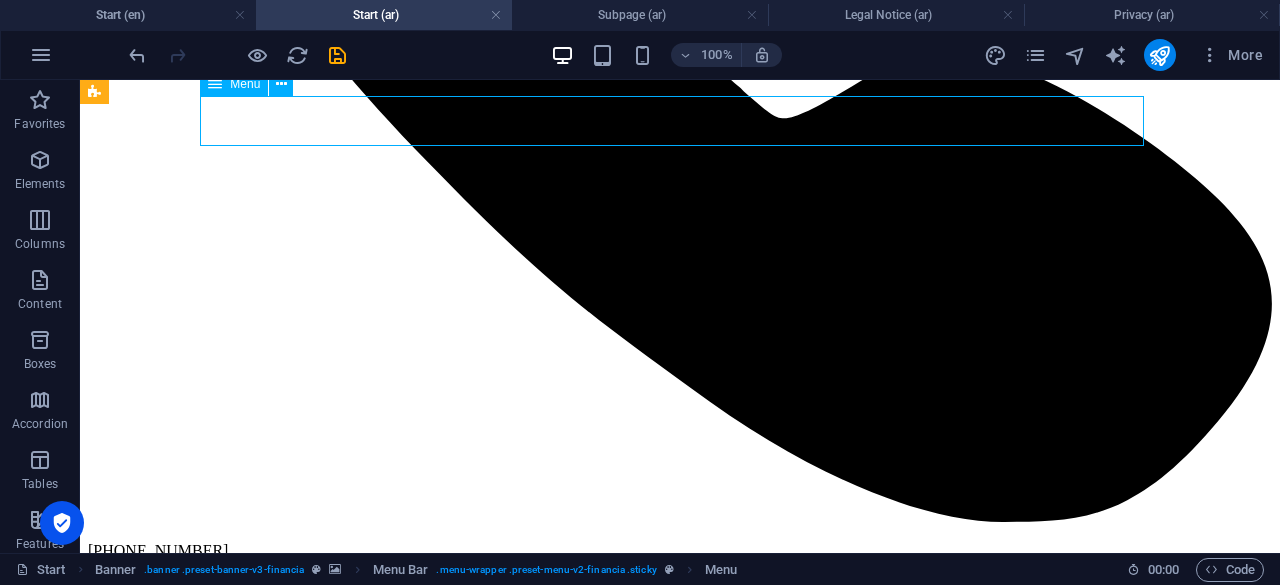 click on "Home About us Services Partners Advisors FAQ Contact" at bounding box center [680, 1971] 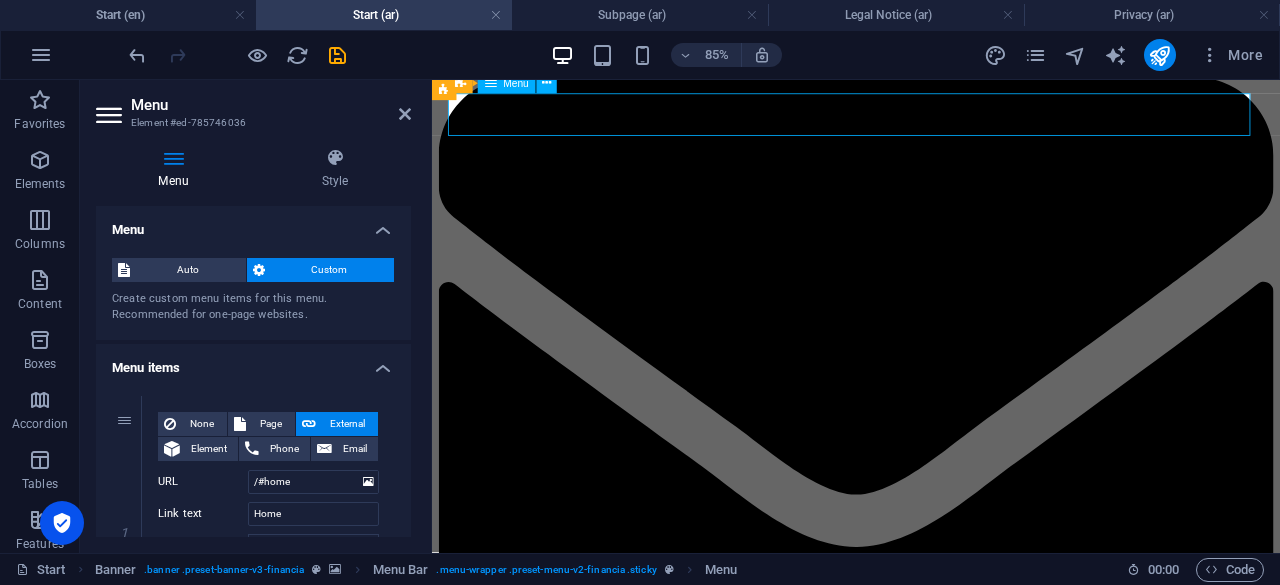 scroll, scrollTop: 3240, scrollLeft: 0, axis: vertical 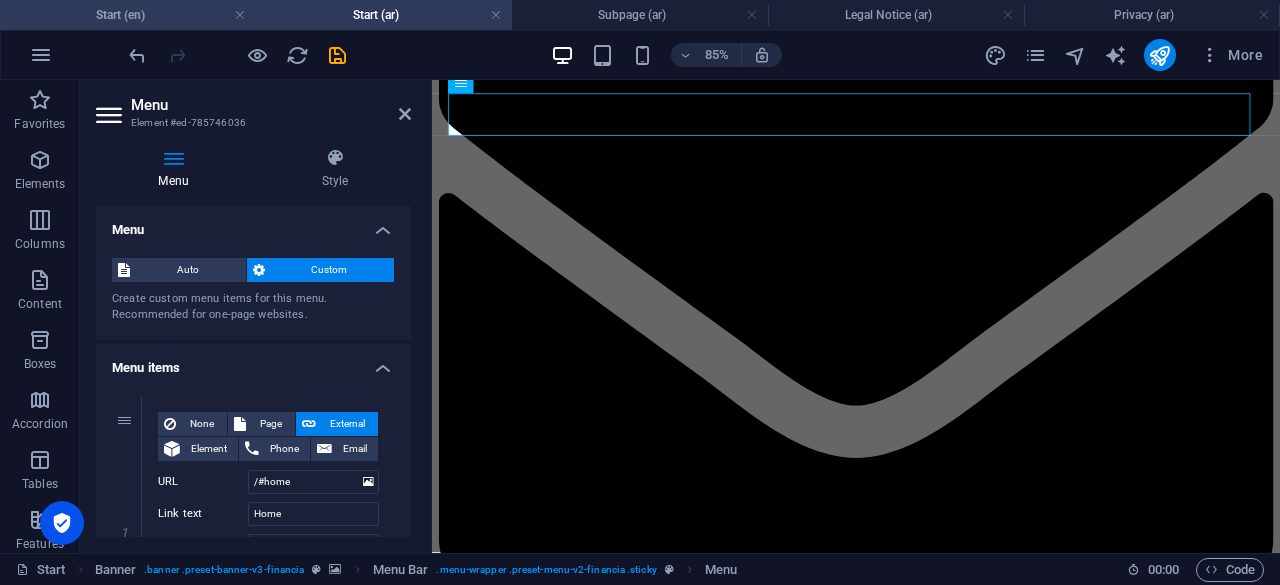 click on "Start (en)" at bounding box center (128, 15) 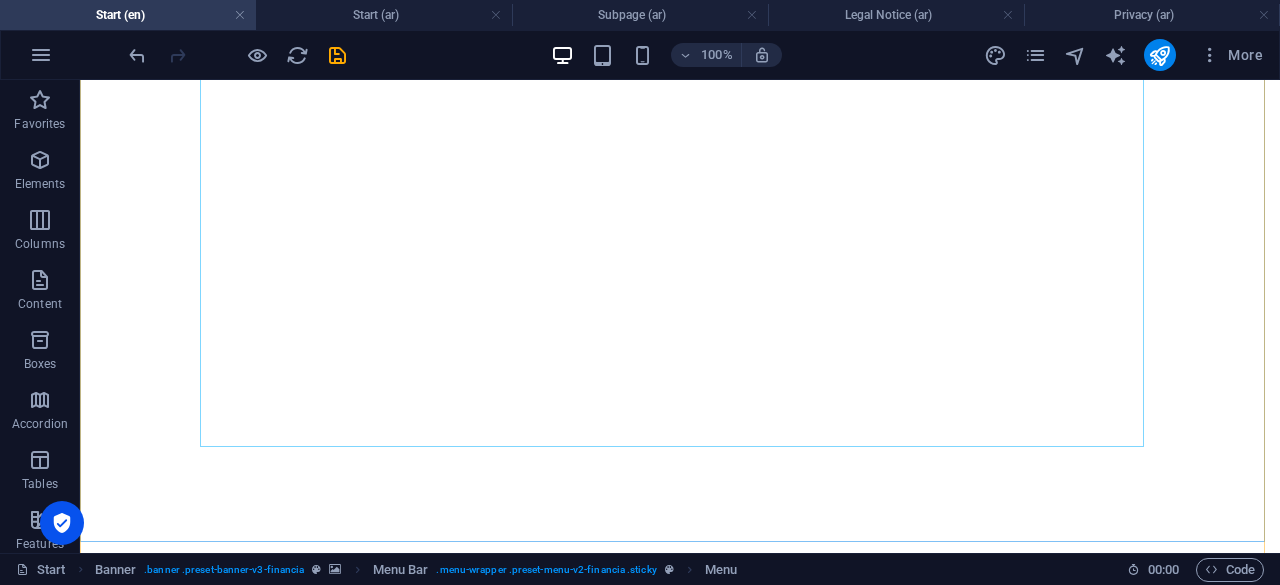 scroll, scrollTop: 500, scrollLeft: 0, axis: vertical 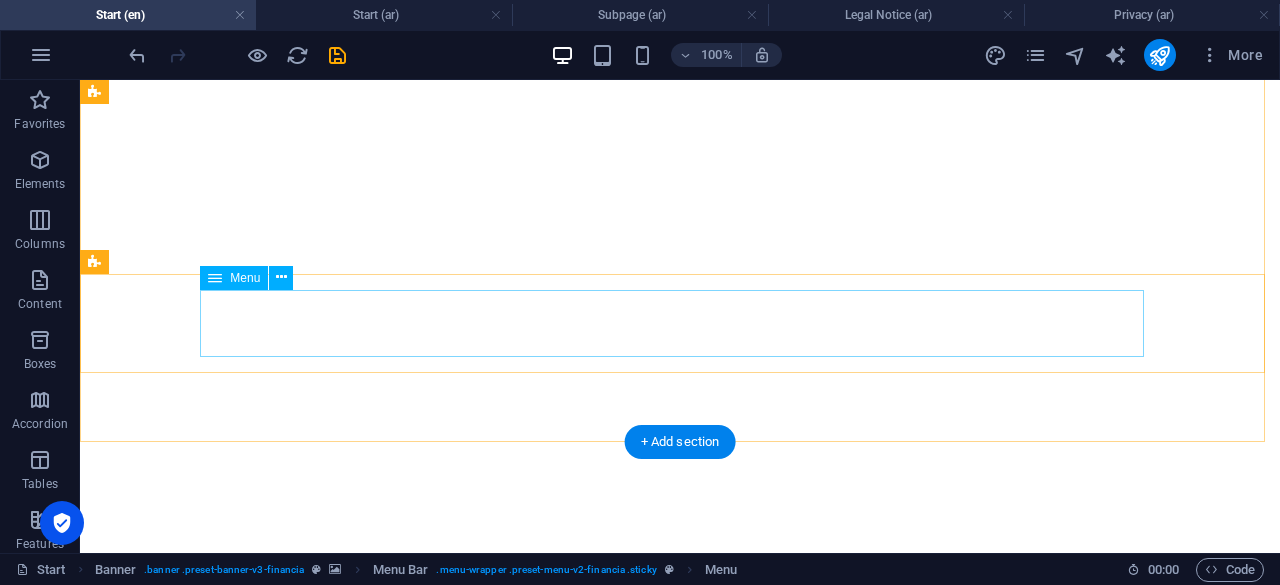 click on "Home About us Services Free consultation Advisors FAQ Contact" at bounding box center [680, 1282] 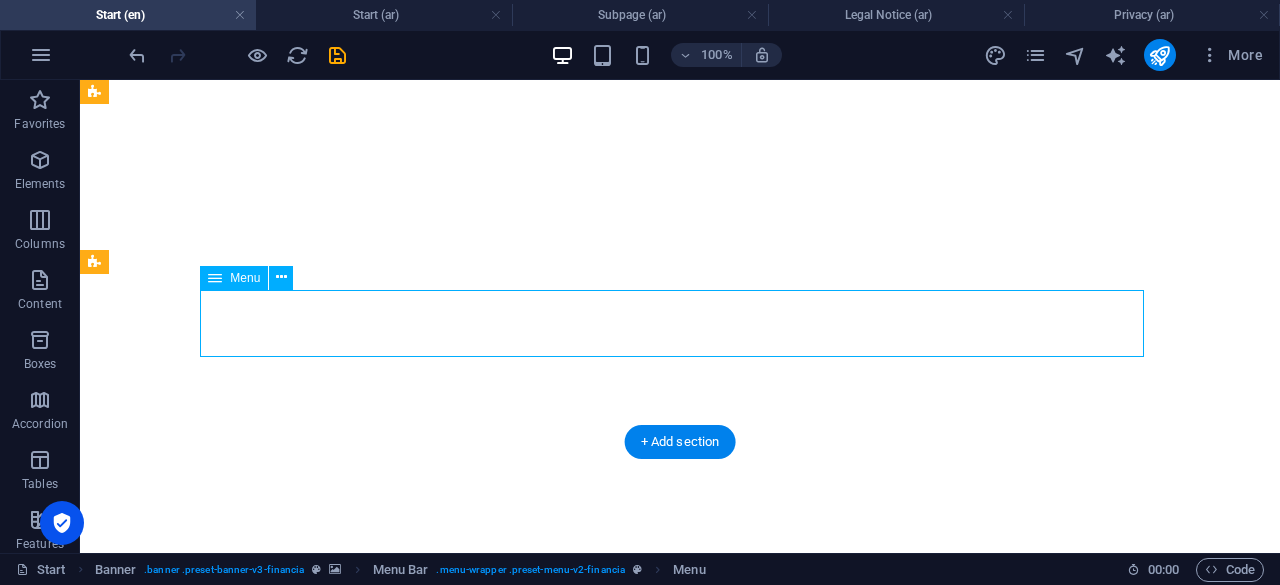 click on "Home About us Services Free consultation Advisors FAQ Contact" at bounding box center (680, 1282) 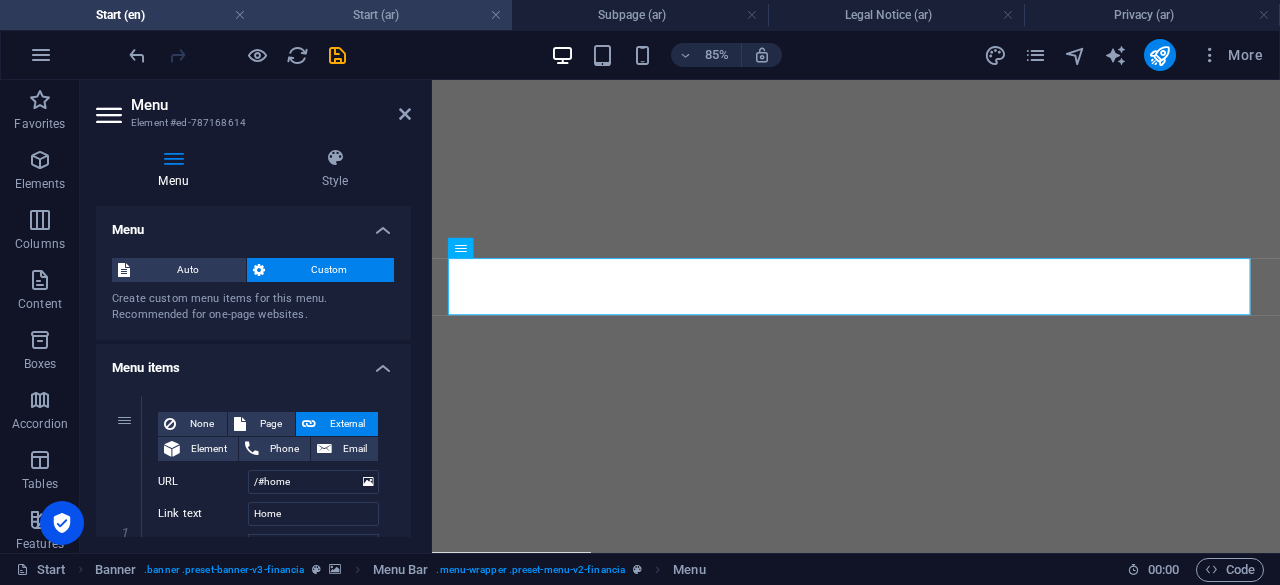 click on "Start (ar)" at bounding box center (384, 15) 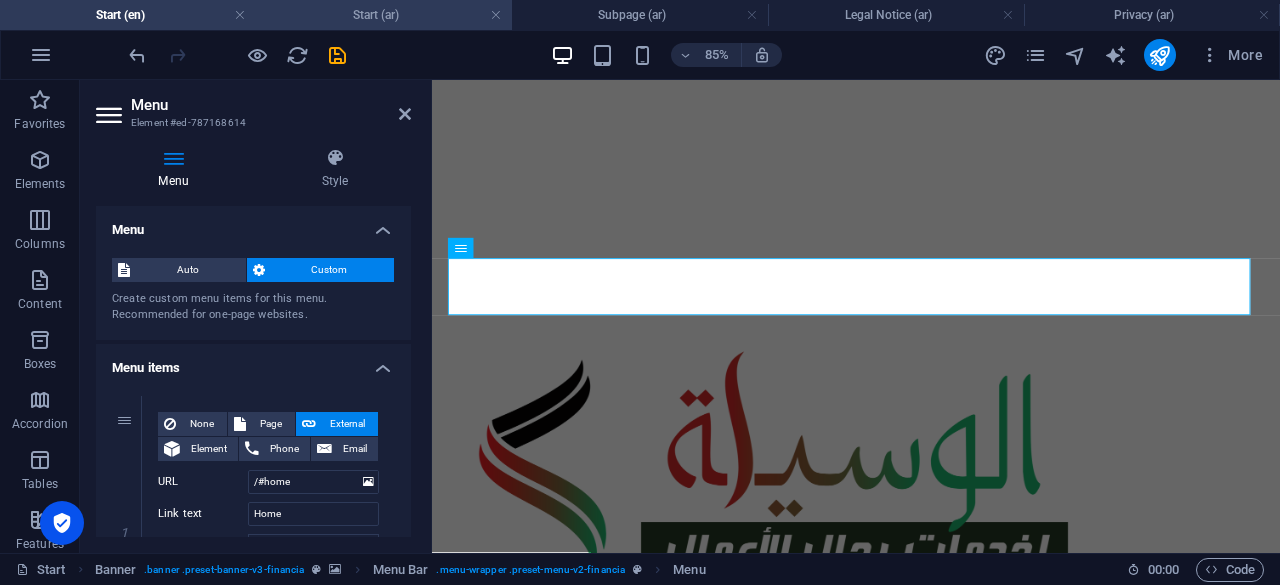 scroll, scrollTop: 3158, scrollLeft: 0, axis: vertical 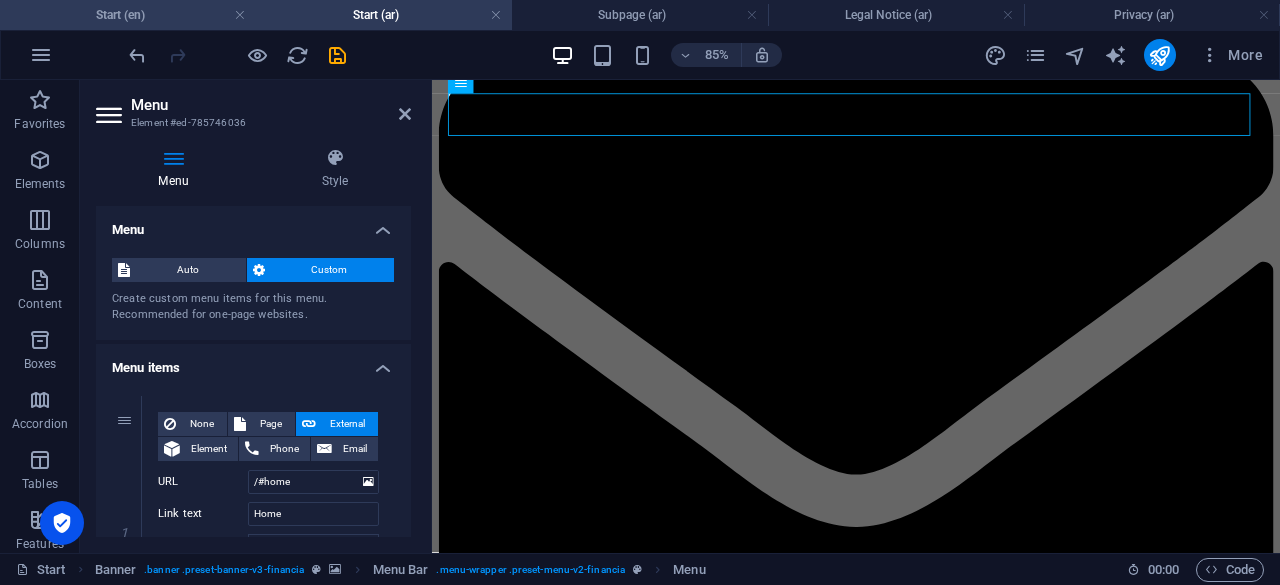 click on "Start (en)" at bounding box center [128, 15] 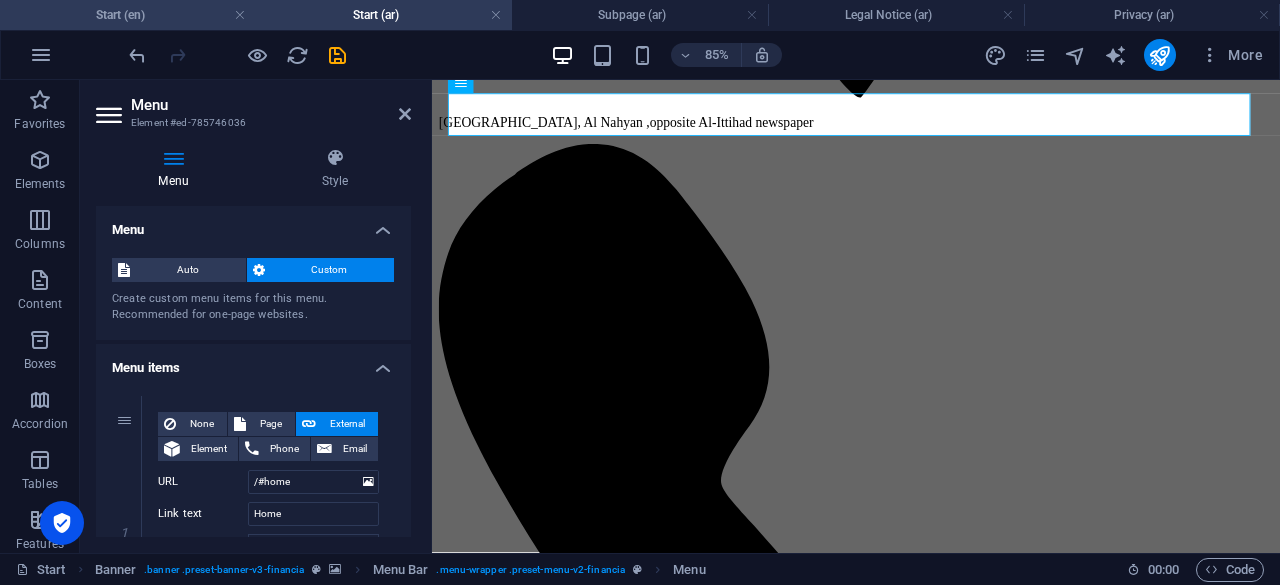 scroll, scrollTop: 0, scrollLeft: 0, axis: both 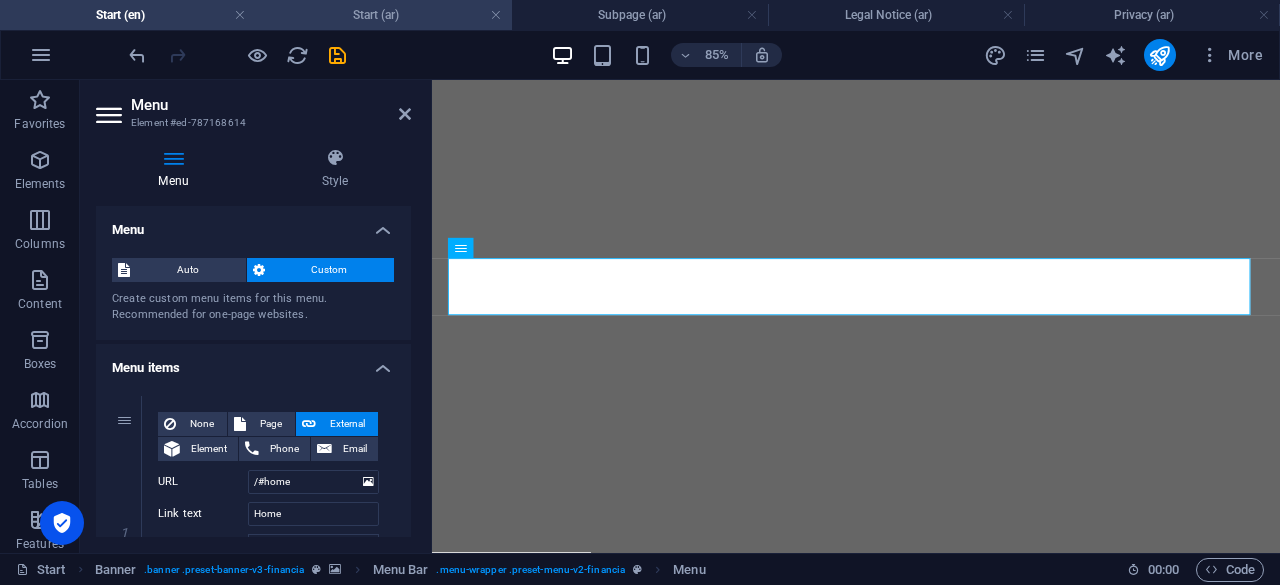 click on "Start (ar)" at bounding box center [384, 15] 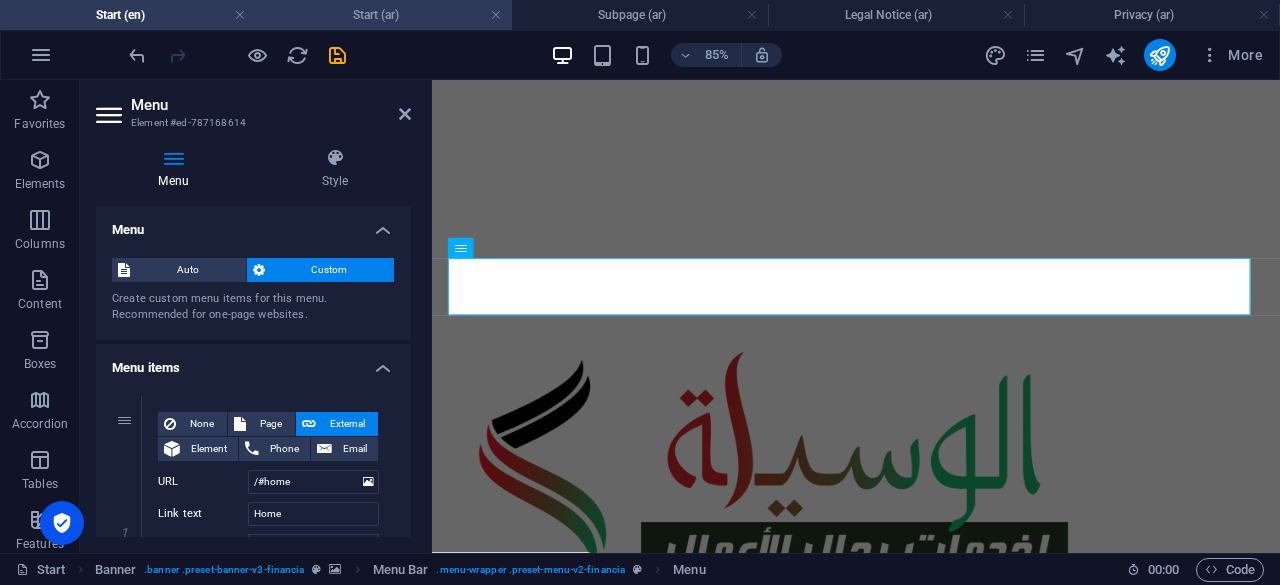 scroll, scrollTop: 3076, scrollLeft: 0, axis: vertical 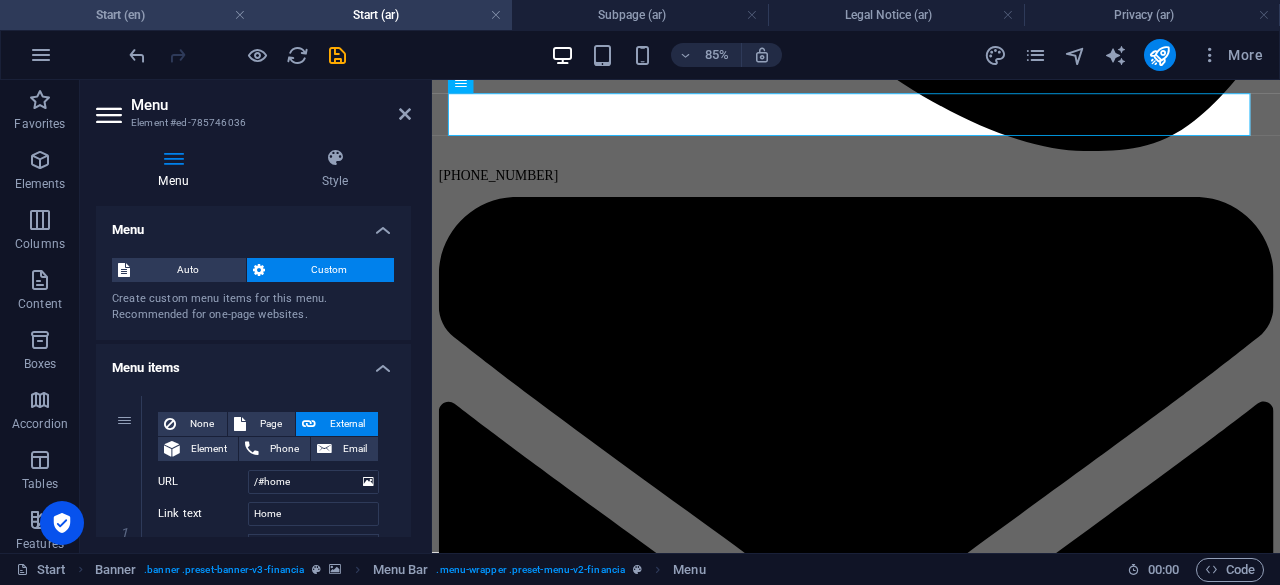 click on "Start (en)" at bounding box center (128, 15) 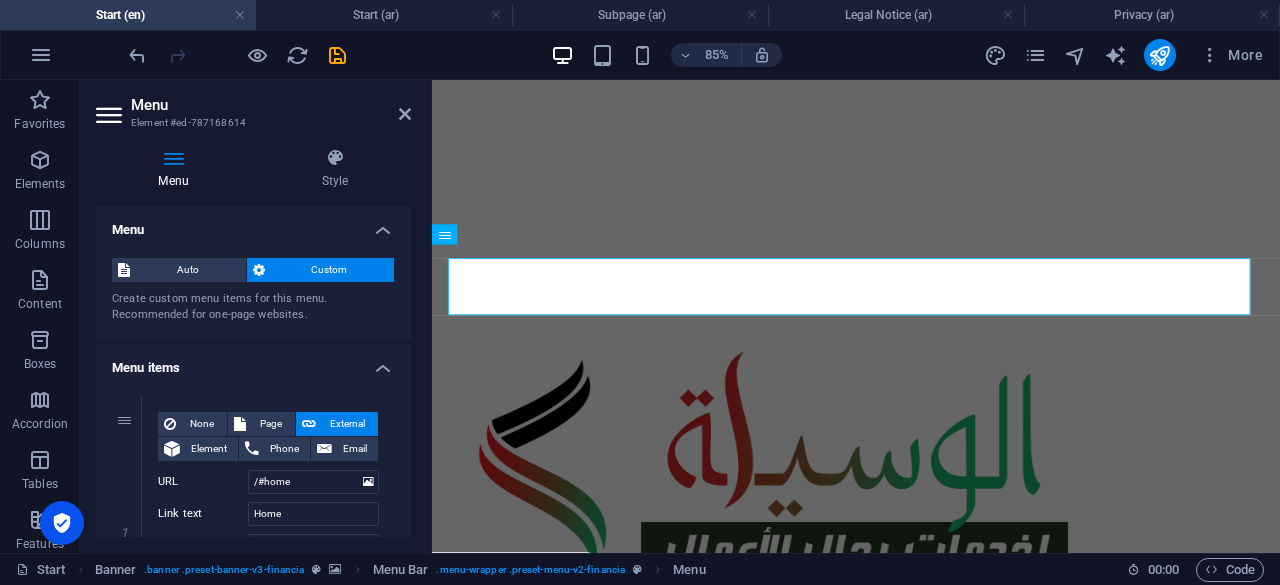 scroll, scrollTop: 500, scrollLeft: 0, axis: vertical 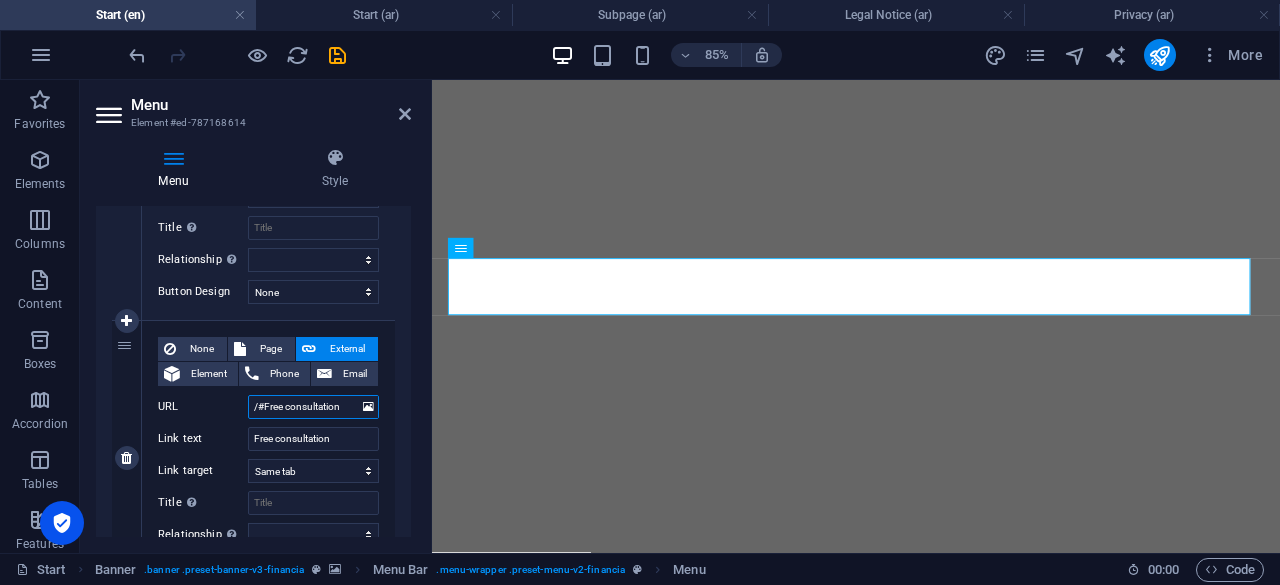 drag, startPoint x: 340, startPoint y: 405, endPoint x: 262, endPoint y: 389, distance: 79.624115 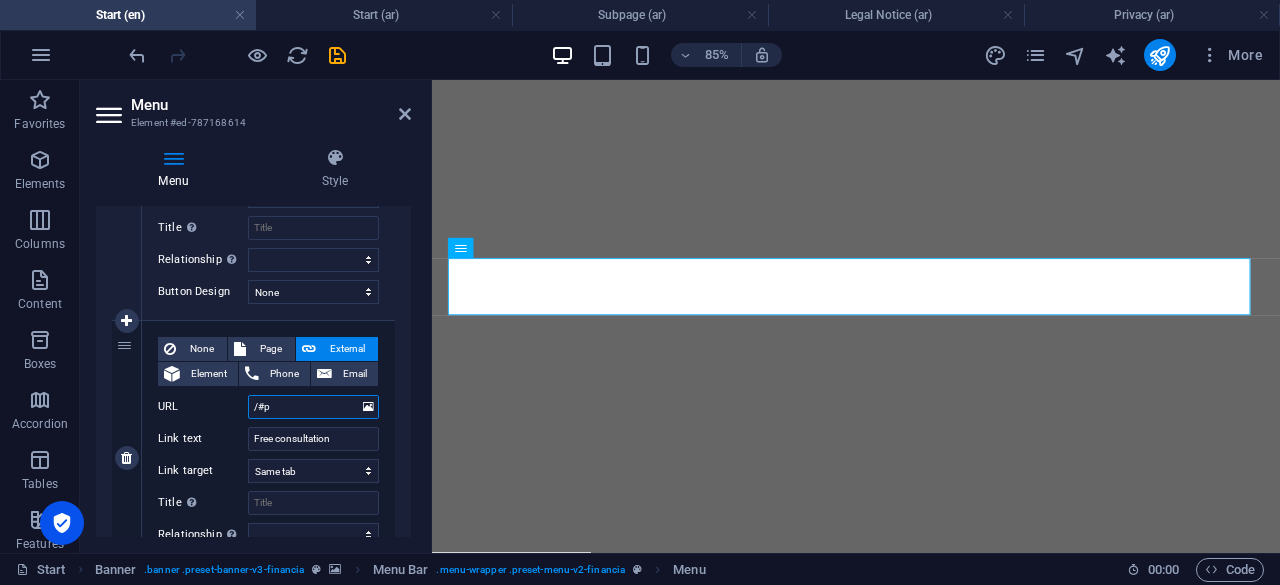 type on "/#pa" 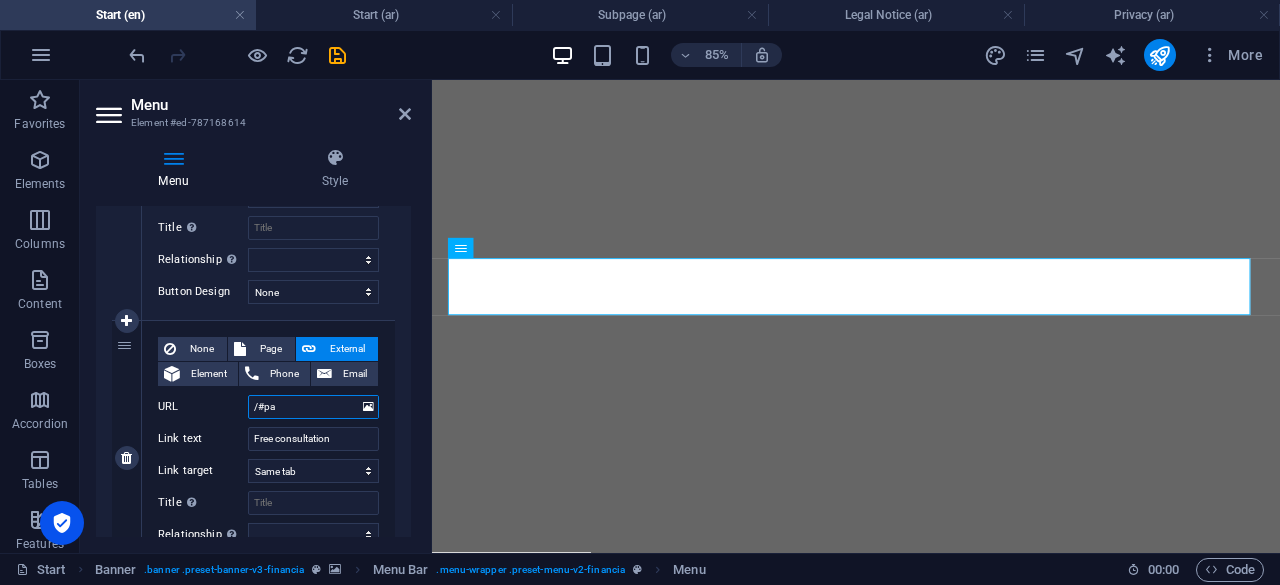 select 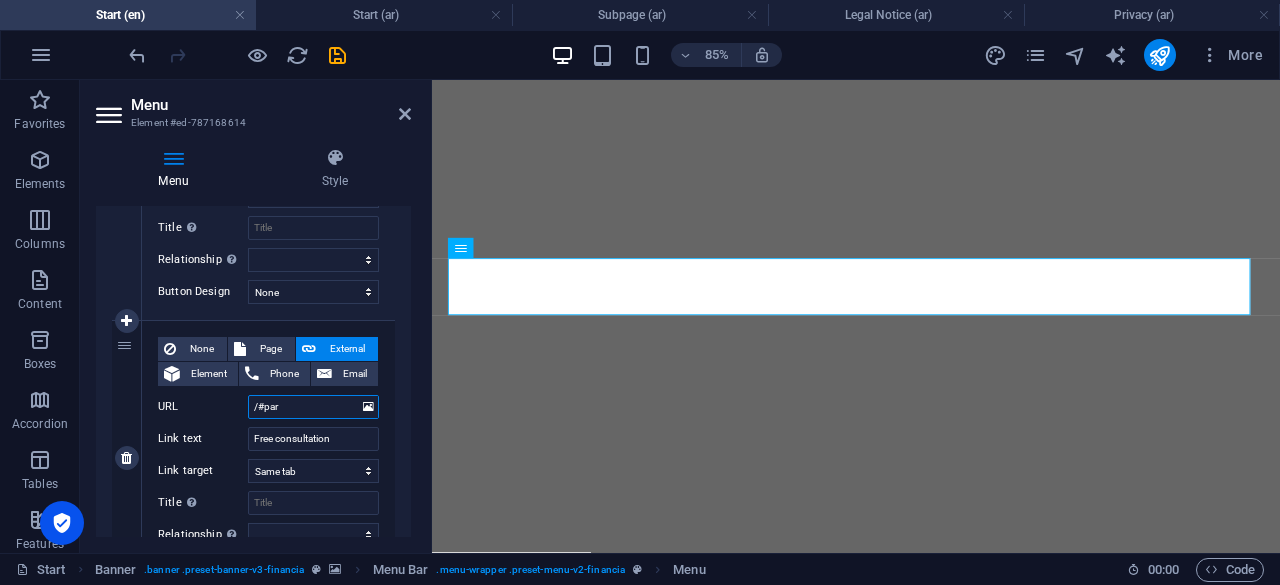 select 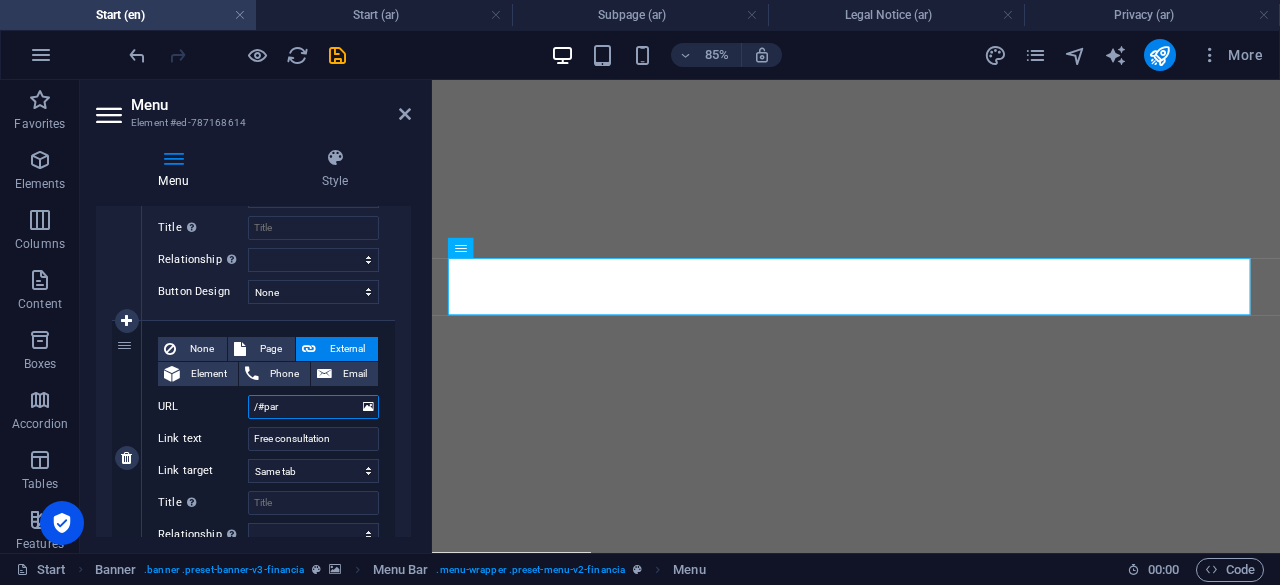 select 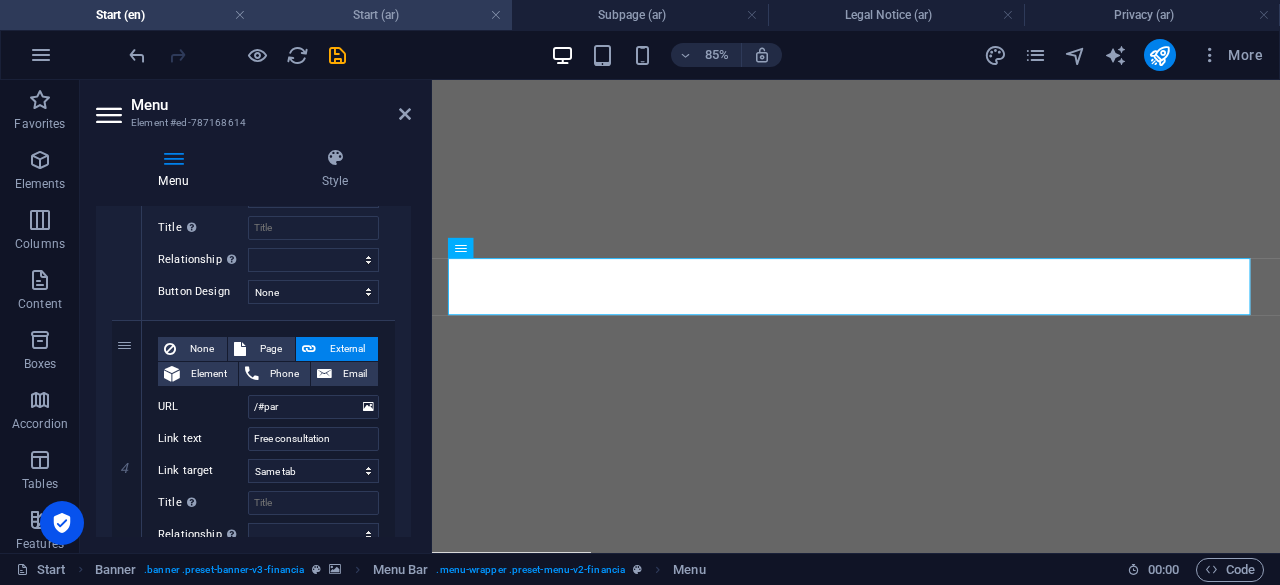 click on "Start (ar)" at bounding box center (384, 15) 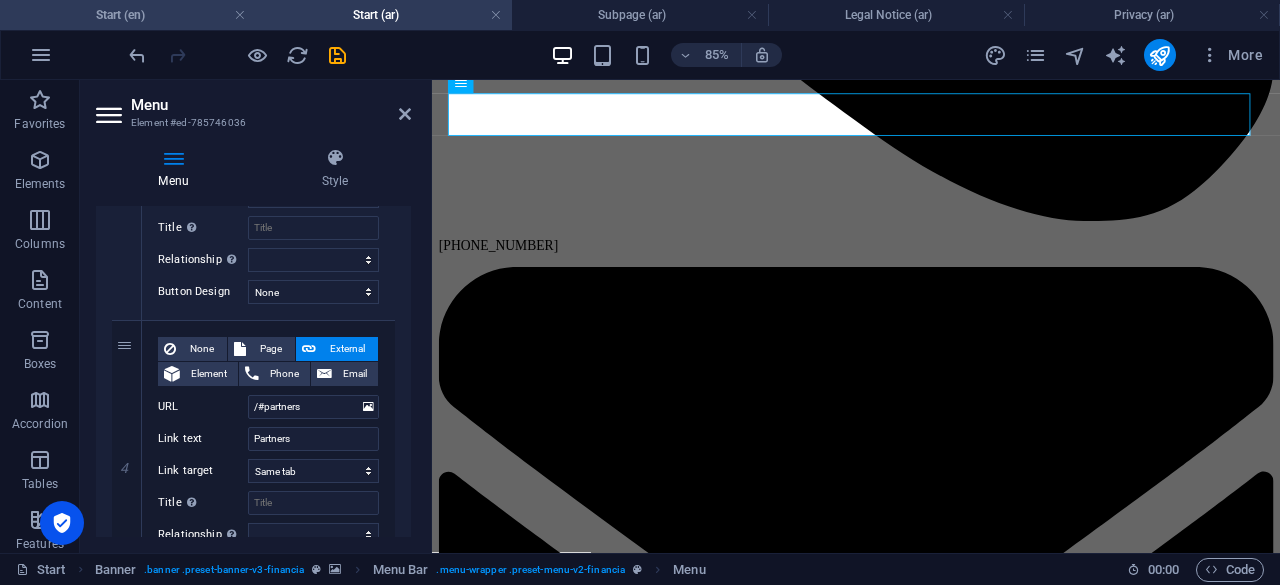 click on "Start (en)" at bounding box center [128, 15] 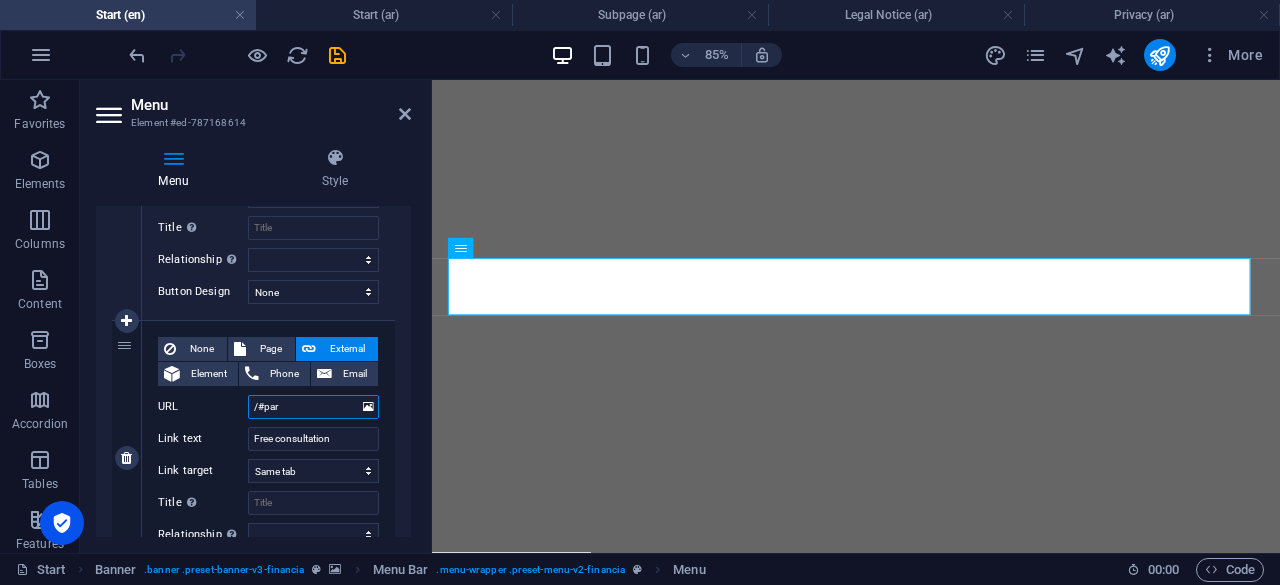 click on "/#par" at bounding box center (313, 407) 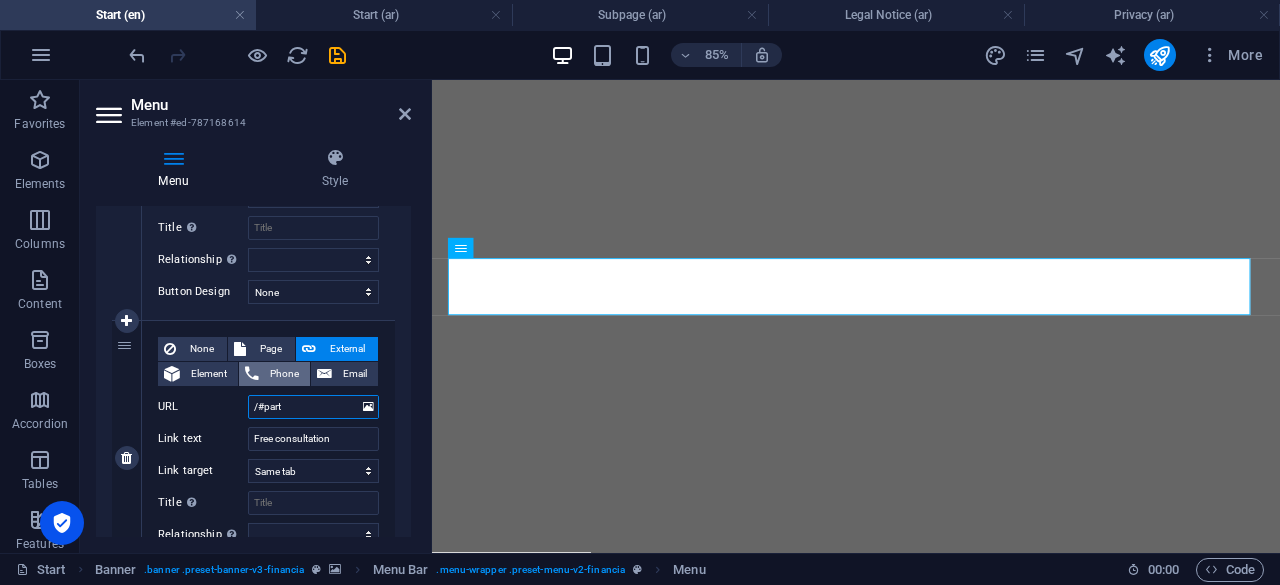 select 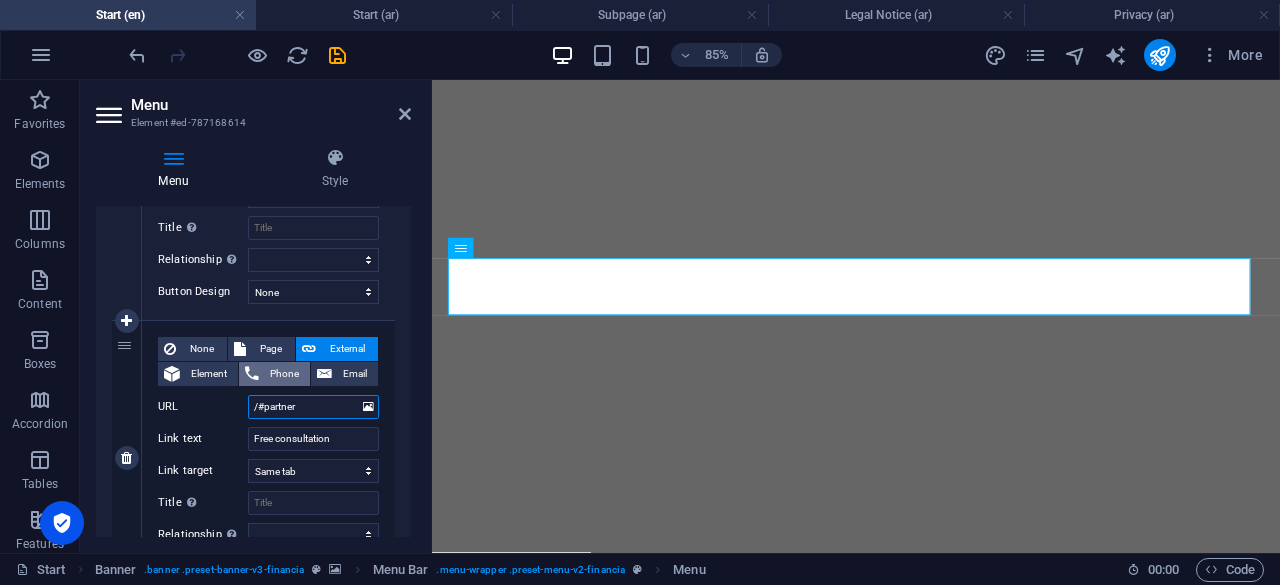 type on "/#partners" 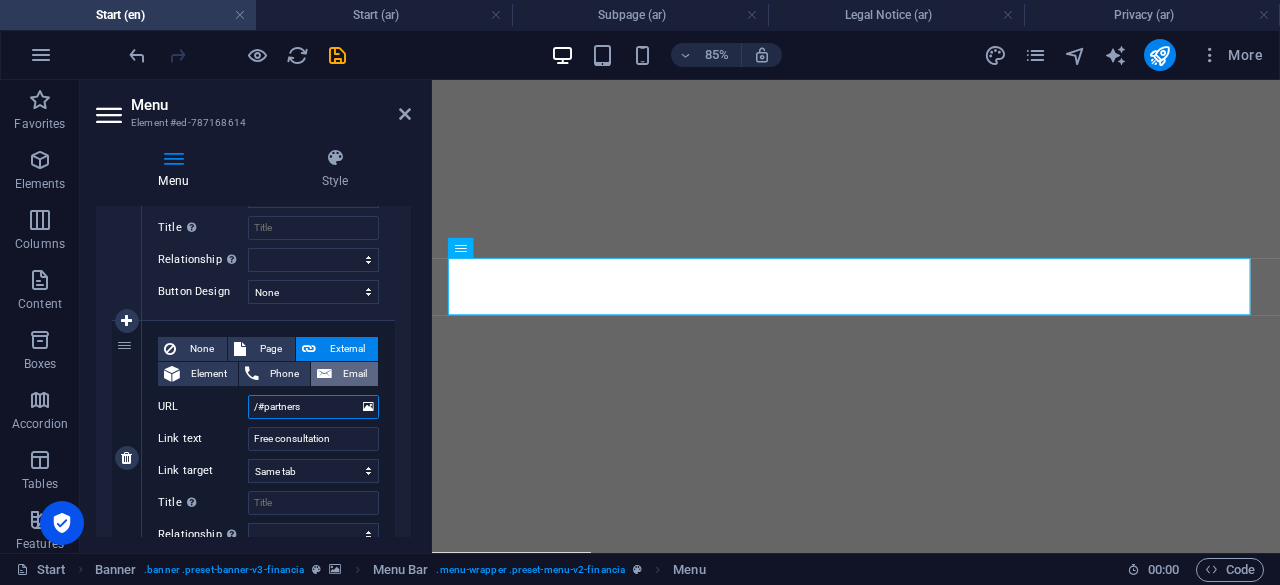 select 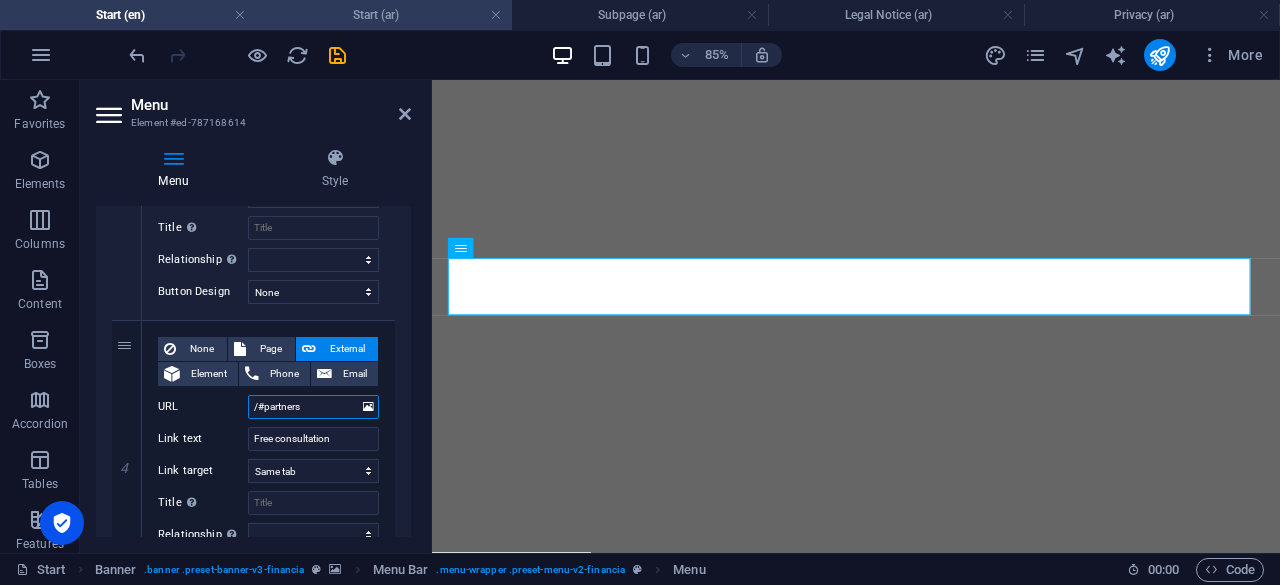 type on "/#partners" 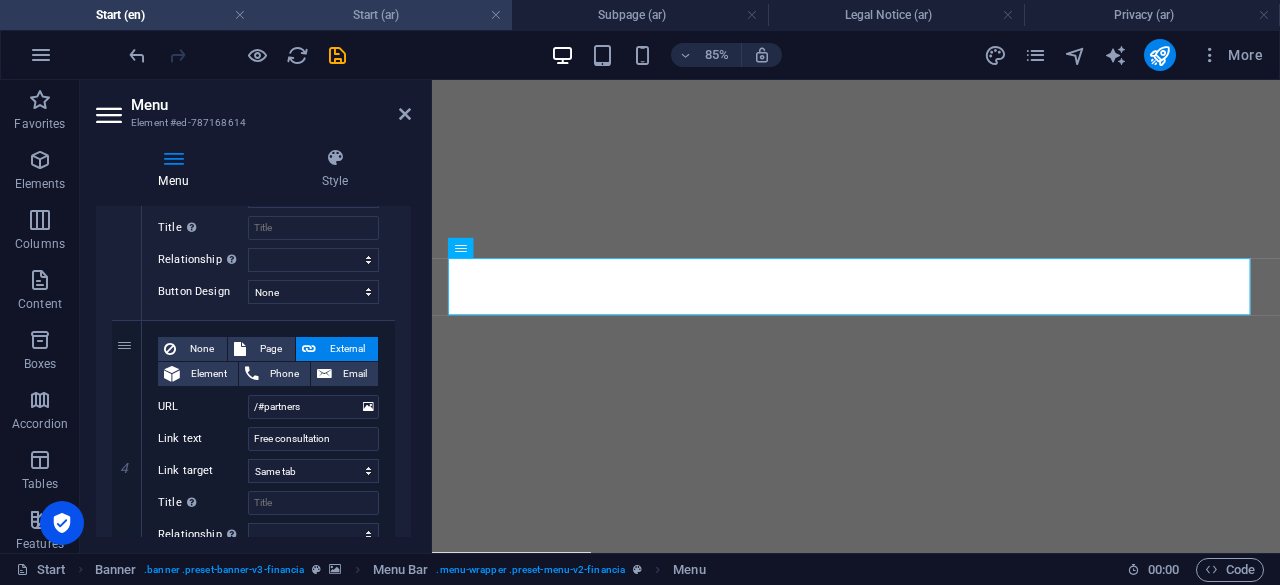 click on "Start (ar)" at bounding box center [384, 15] 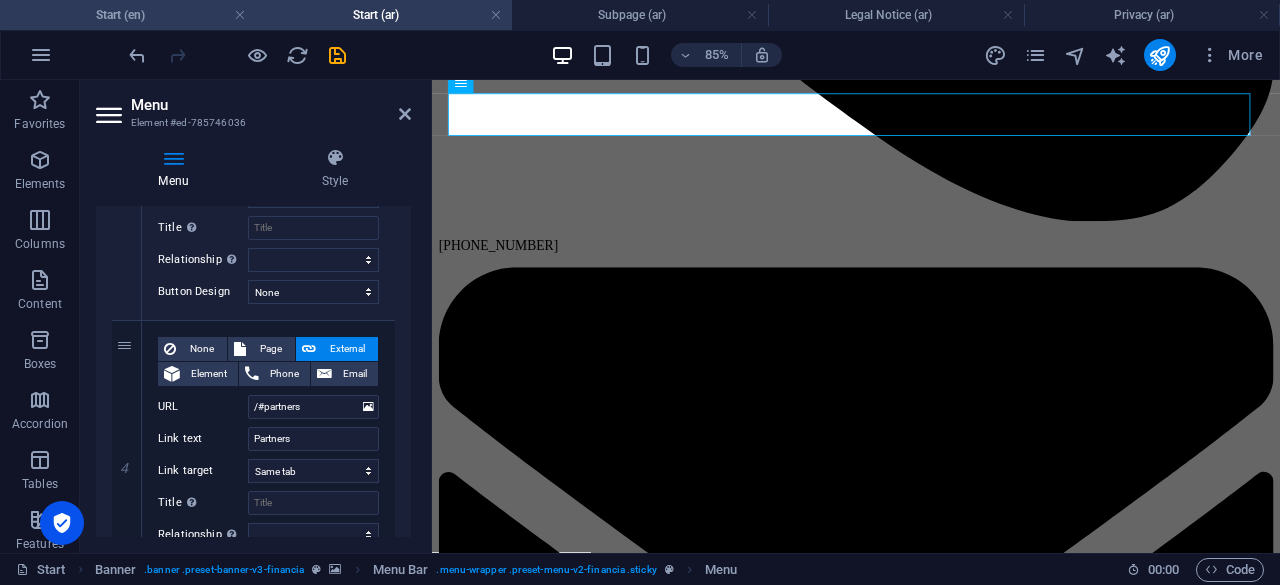 click on "Start (en)" at bounding box center [128, 15] 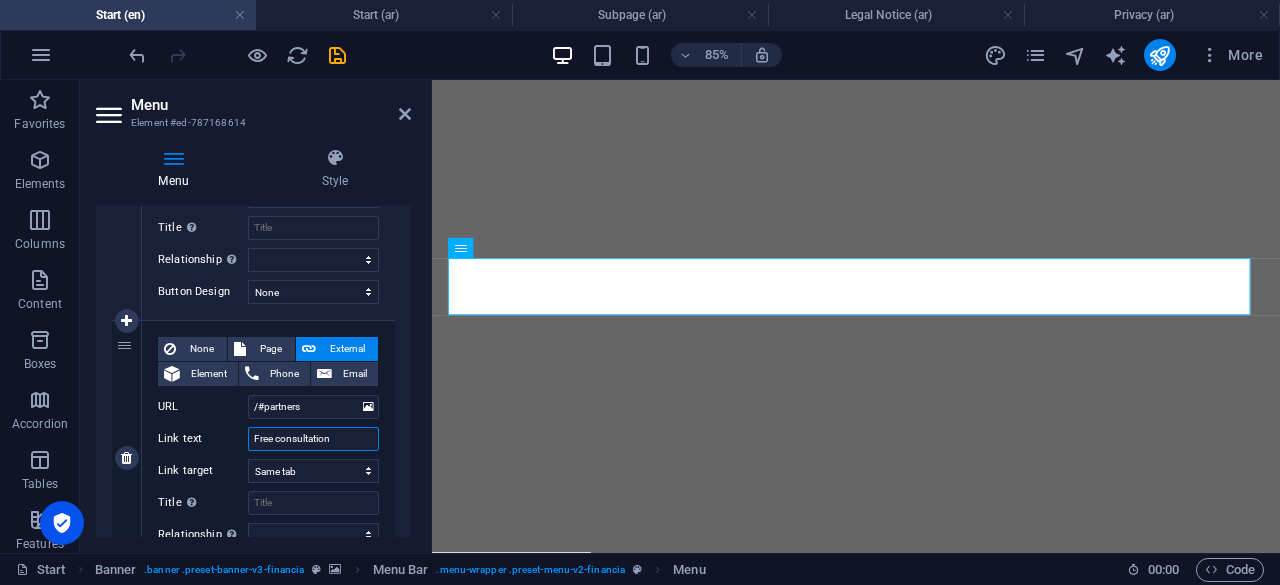 click on "Free consultation" at bounding box center (313, 439) 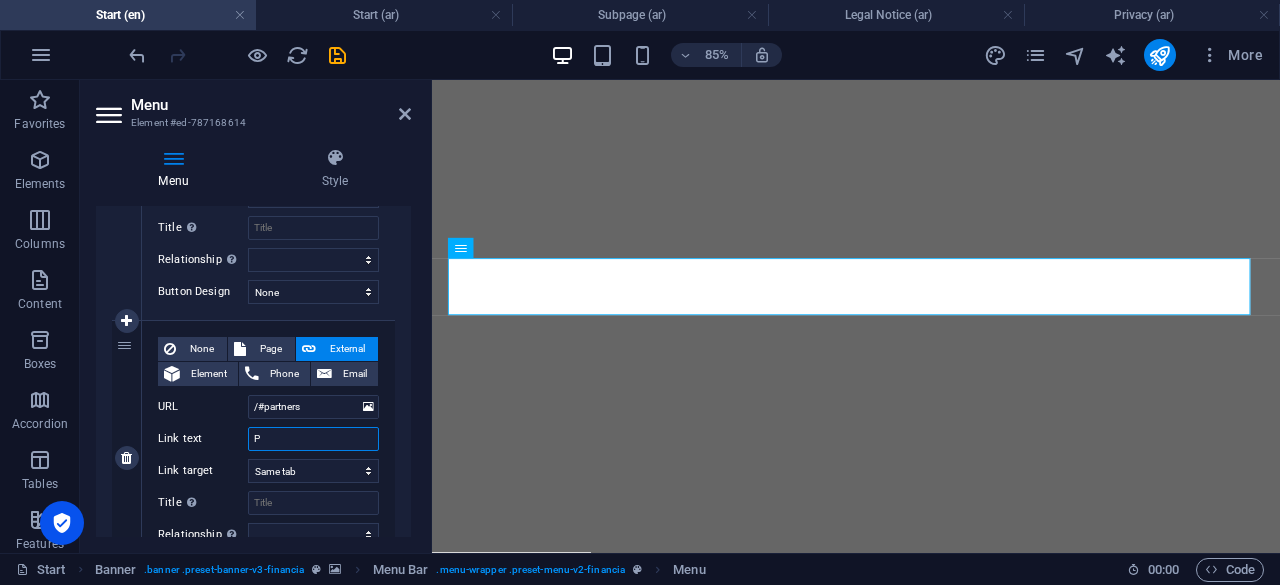 type on "Pa" 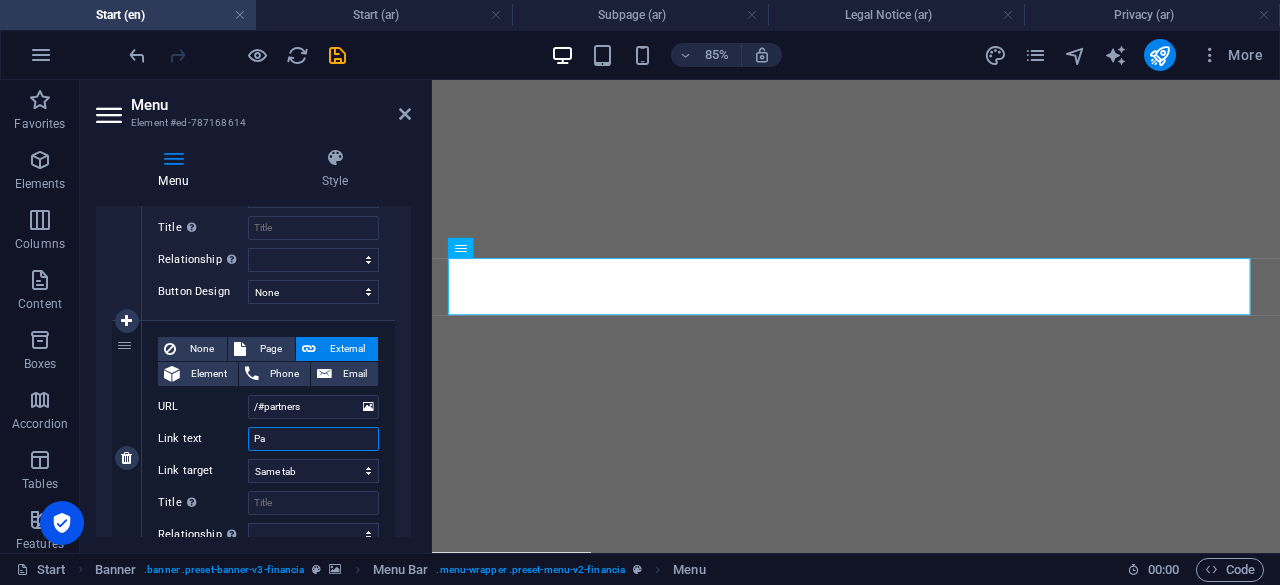 select 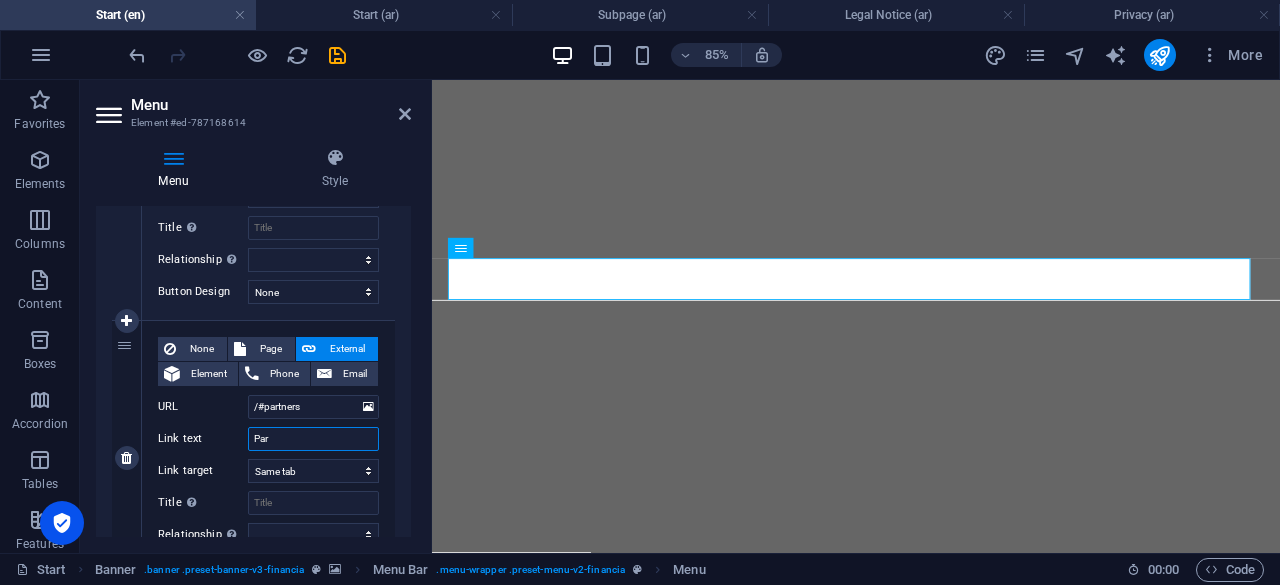 select 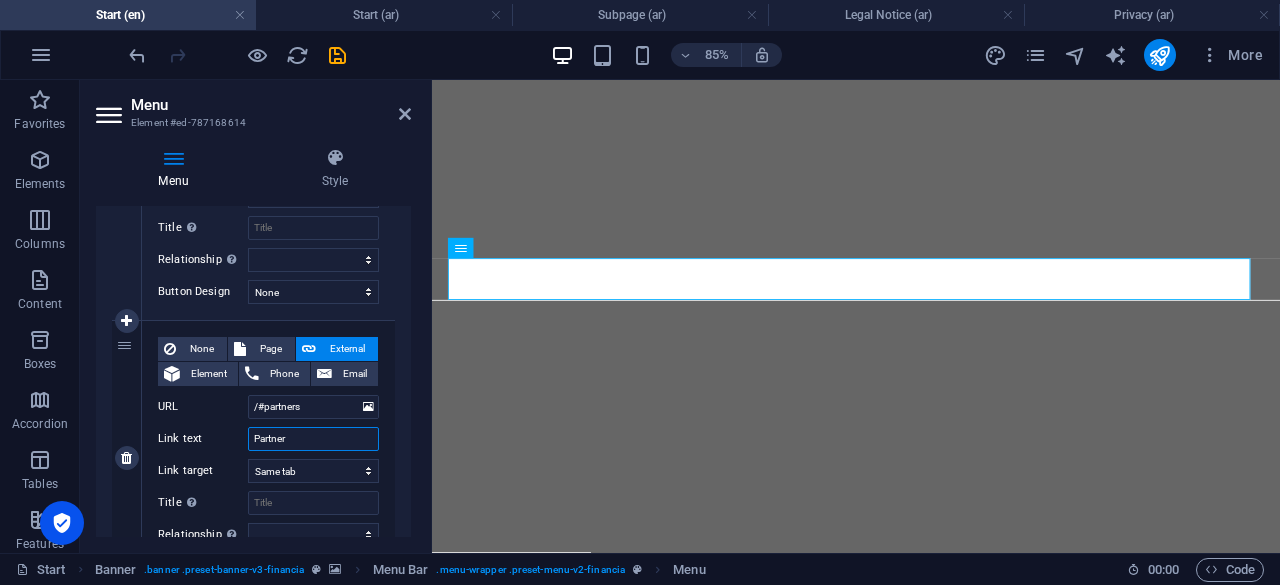 type on "Partners" 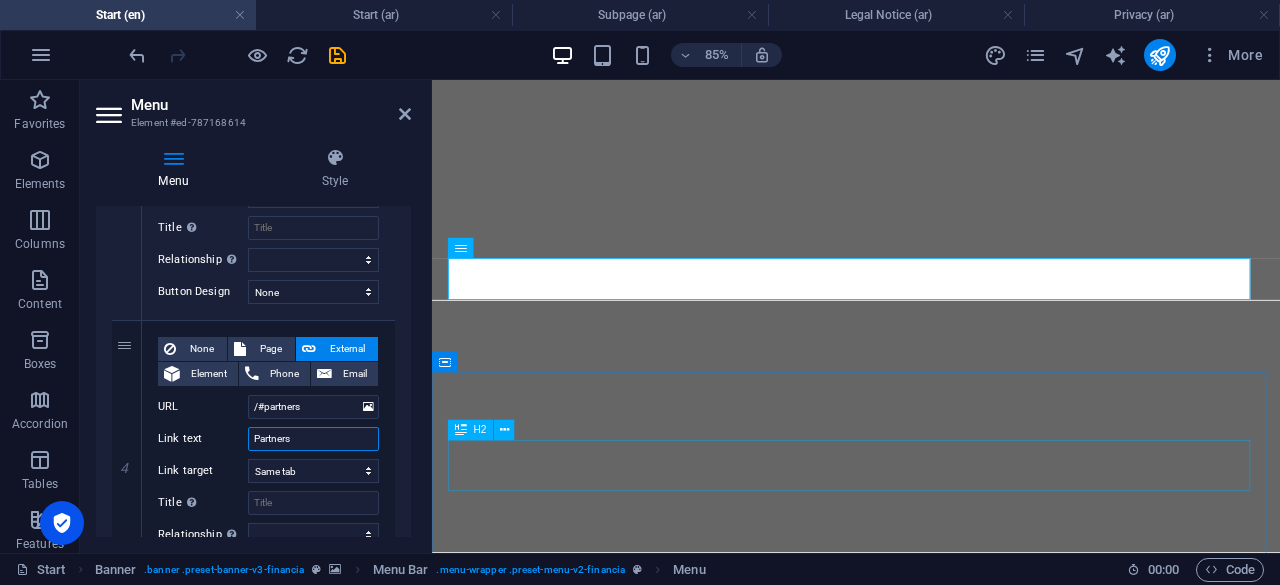 select 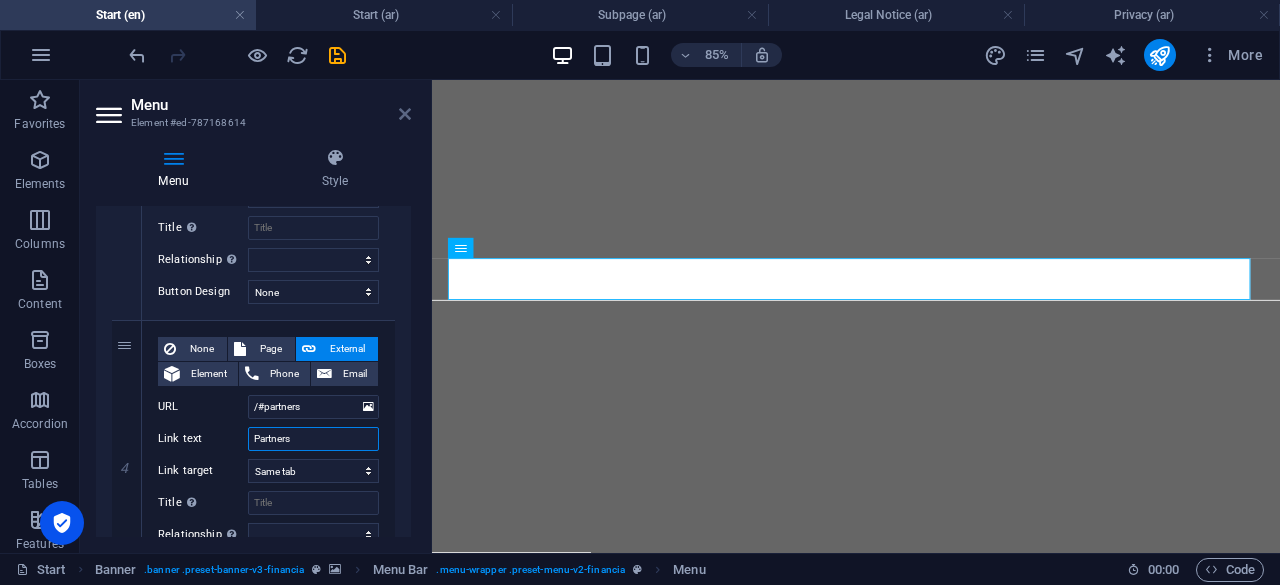 type on "Partners" 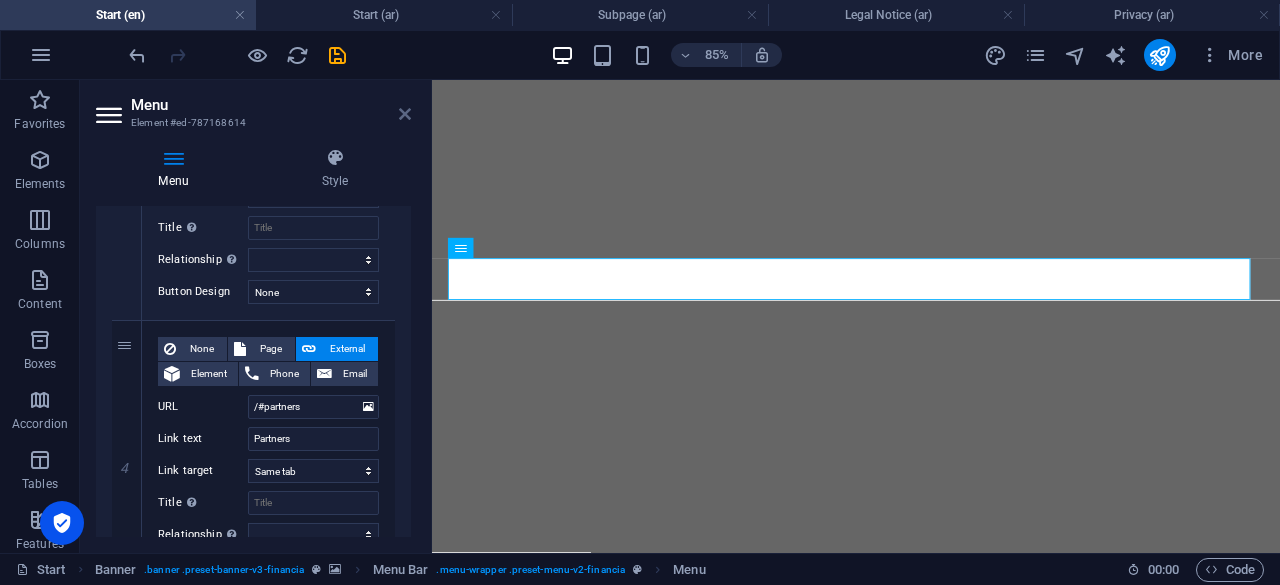 click at bounding box center [405, 114] 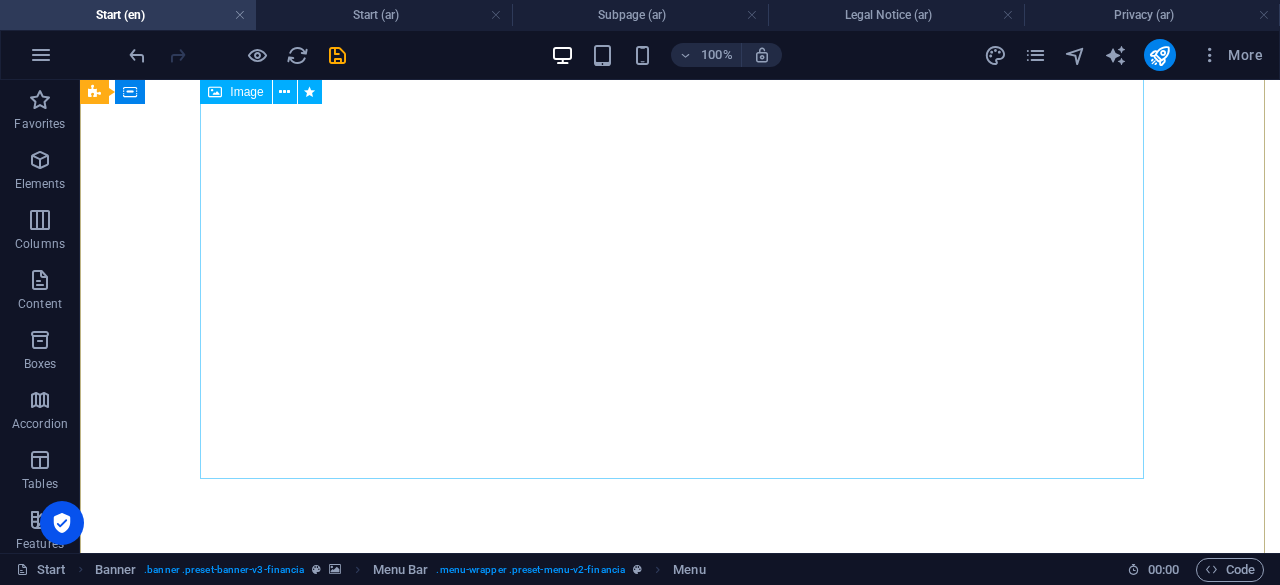 scroll, scrollTop: 19, scrollLeft: 0, axis: vertical 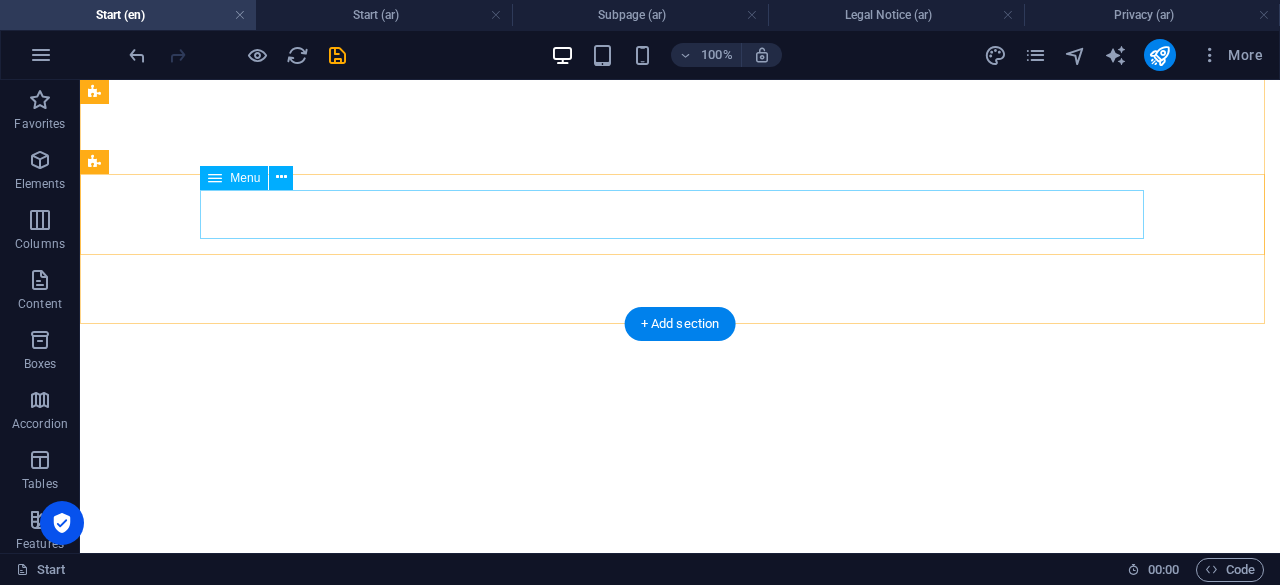click on "Home About us Services Partners Advisors FAQ Contact" at bounding box center [680, 1156] 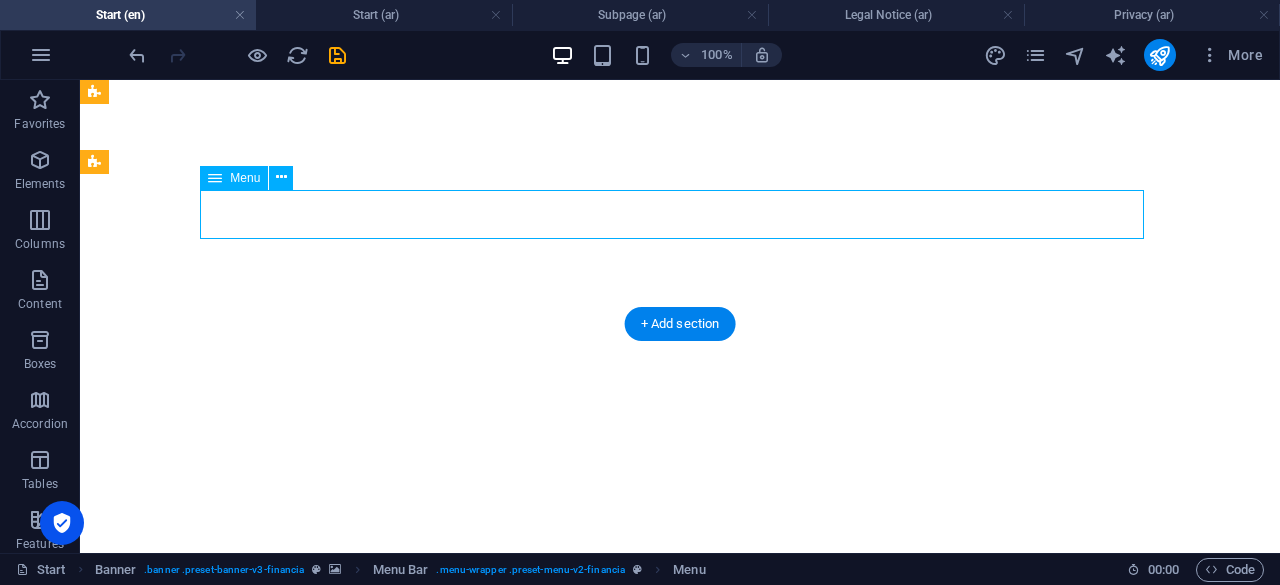 click on "Home About us Services Partners Advisors FAQ Contact" at bounding box center [680, 1156] 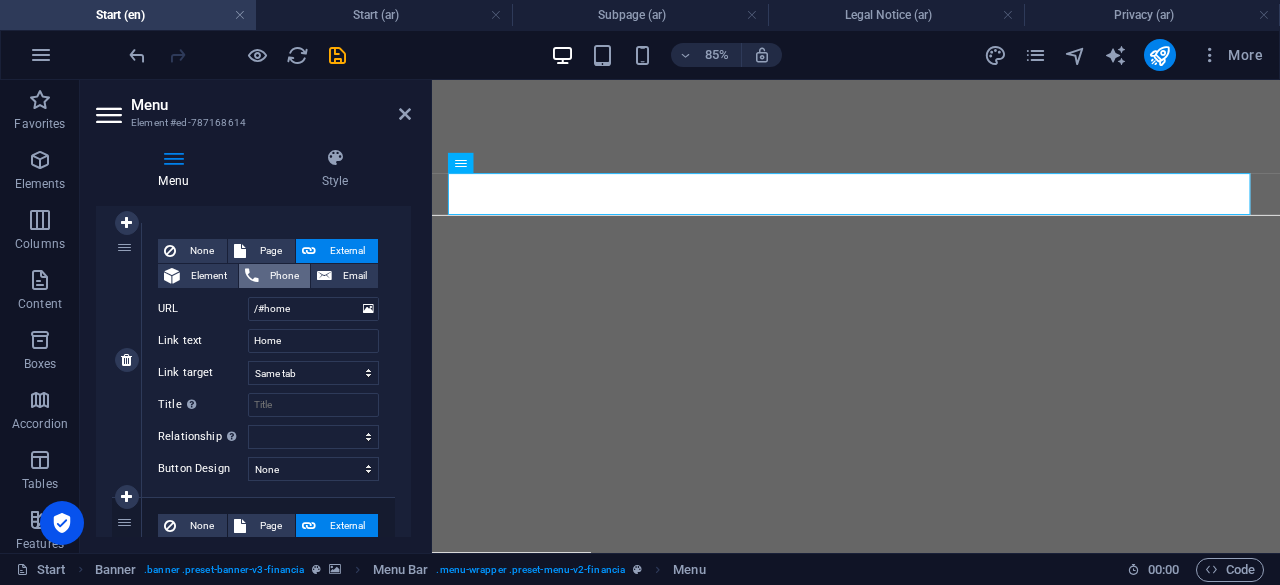 scroll, scrollTop: 200, scrollLeft: 0, axis: vertical 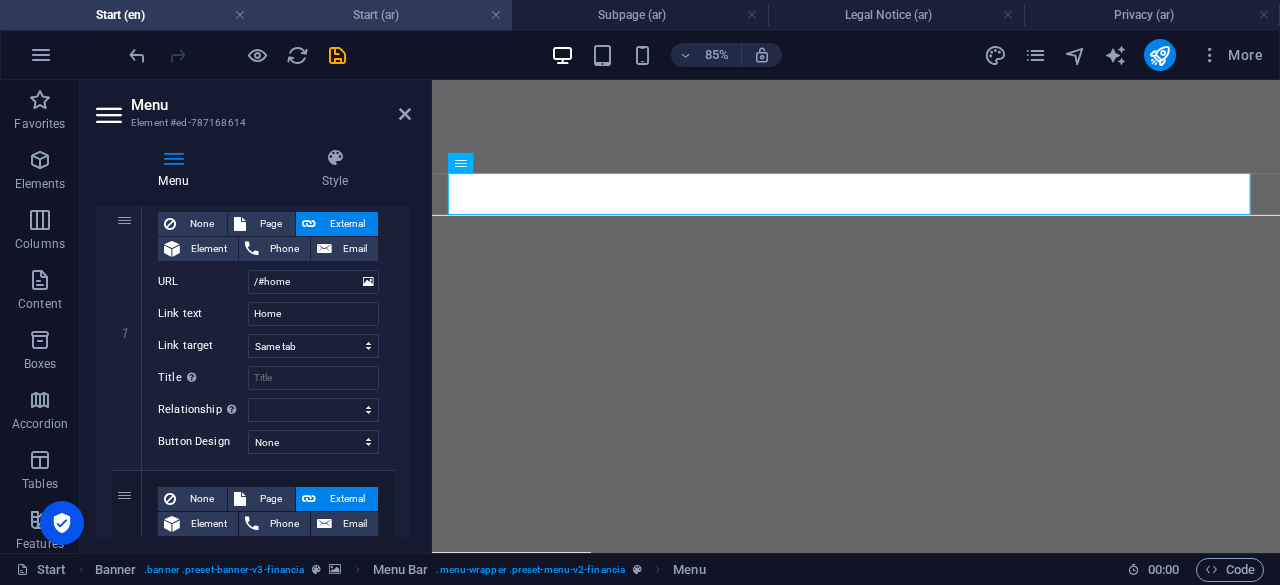 click on "Start (ar)" at bounding box center [384, 15] 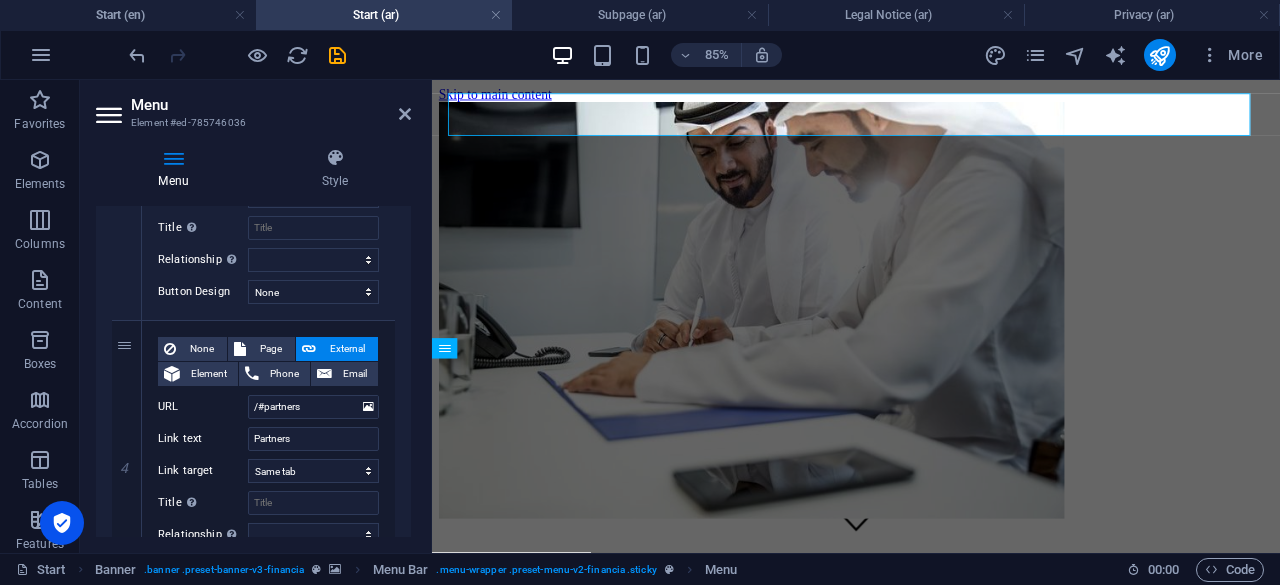 scroll, scrollTop: 2830, scrollLeft: 0, axis: vertical 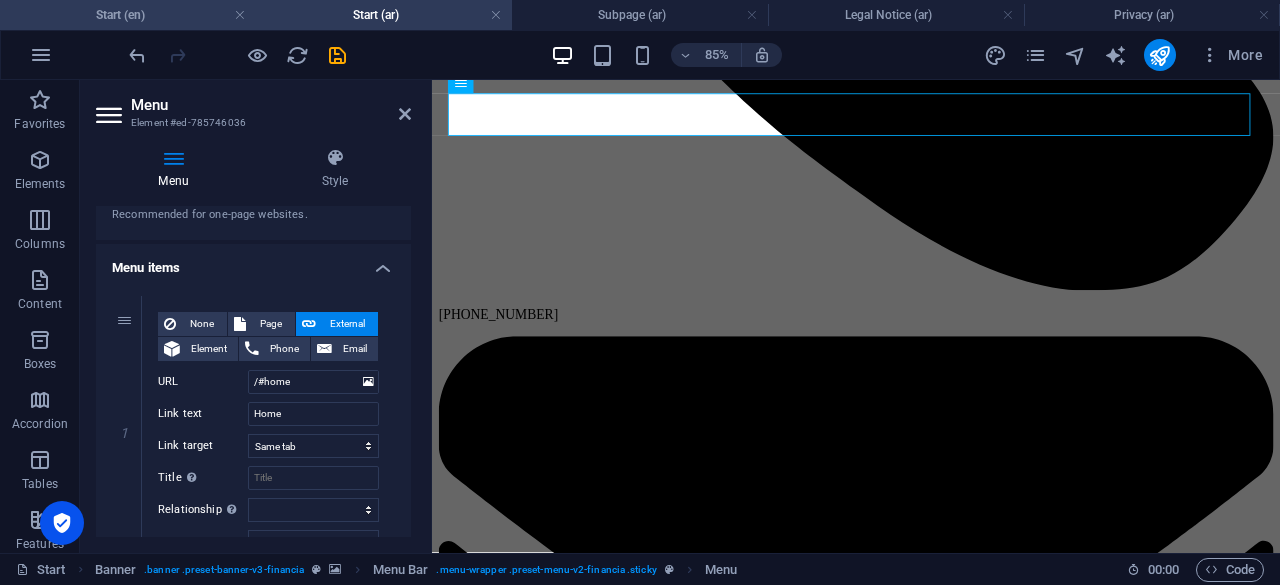 click on "Start (en)" at bounding box center (128, 15) 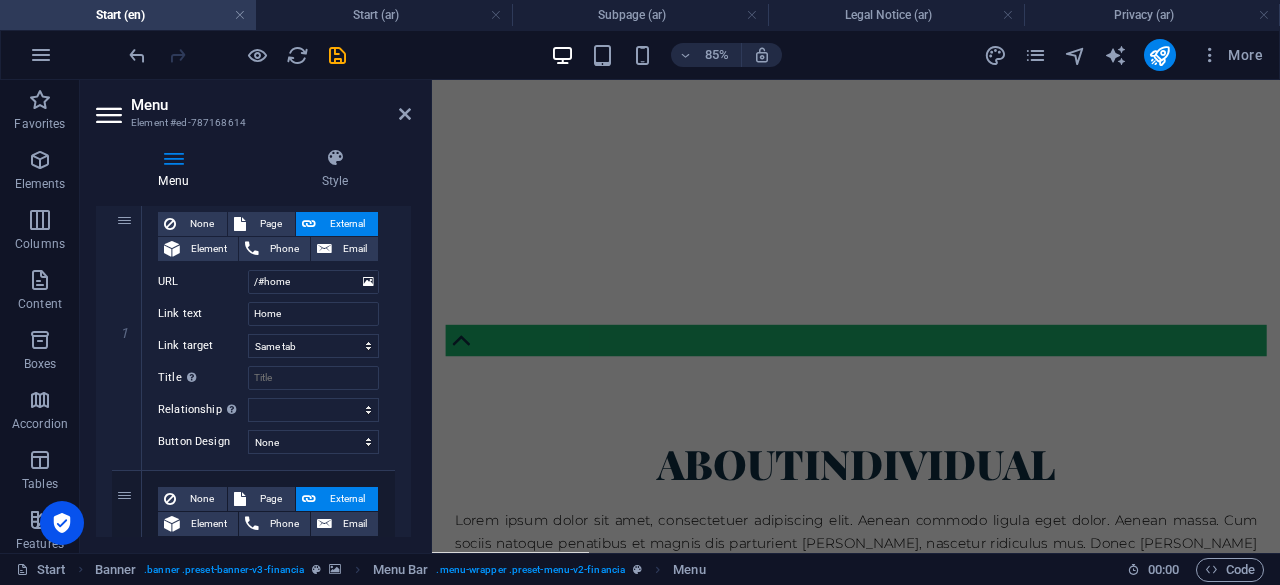 scroll, scrollTop: 0, scrollLeft: 0, axis: both 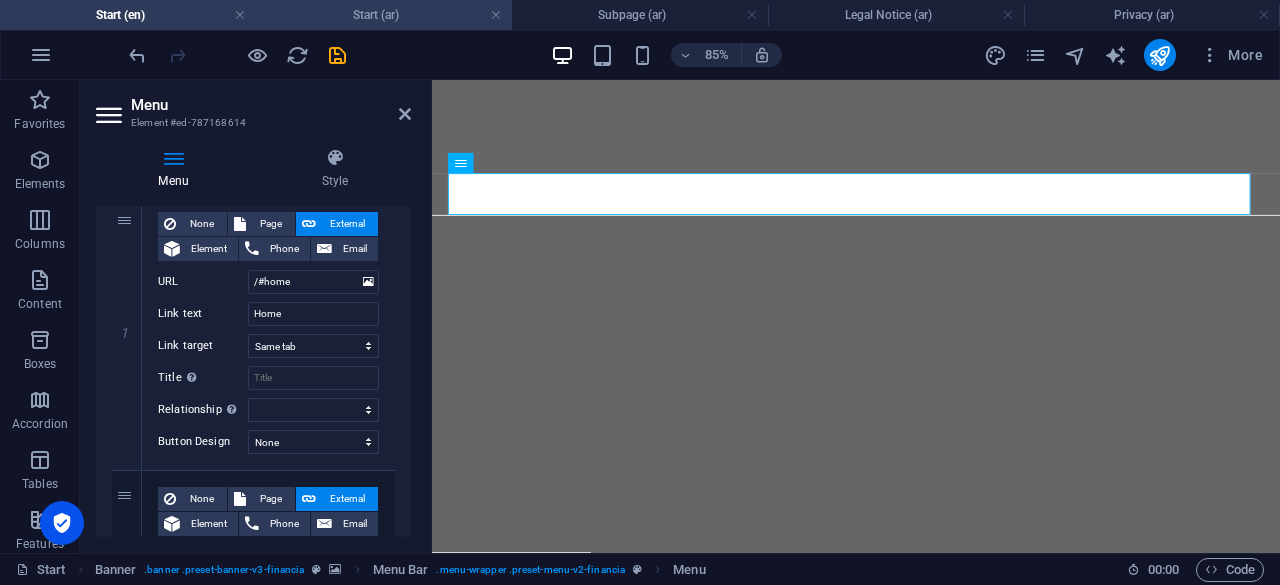 click on "Start (ar)" at bounding box center [384, 15] 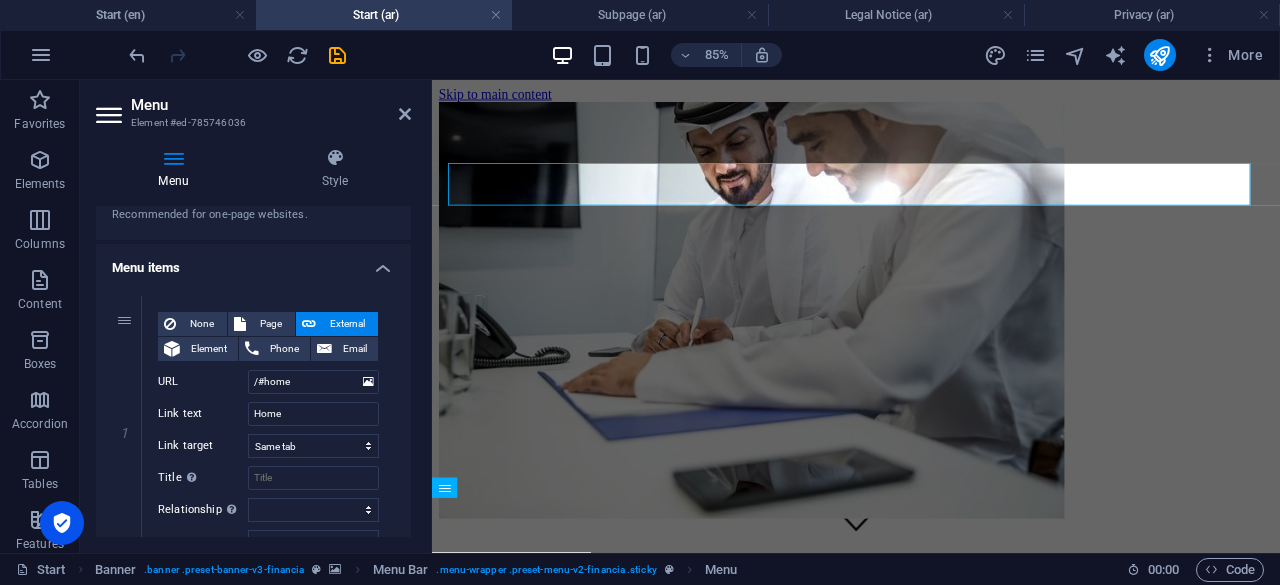 scroll, scrollTop: 2748, scrollLeft: 0, axis: vertical 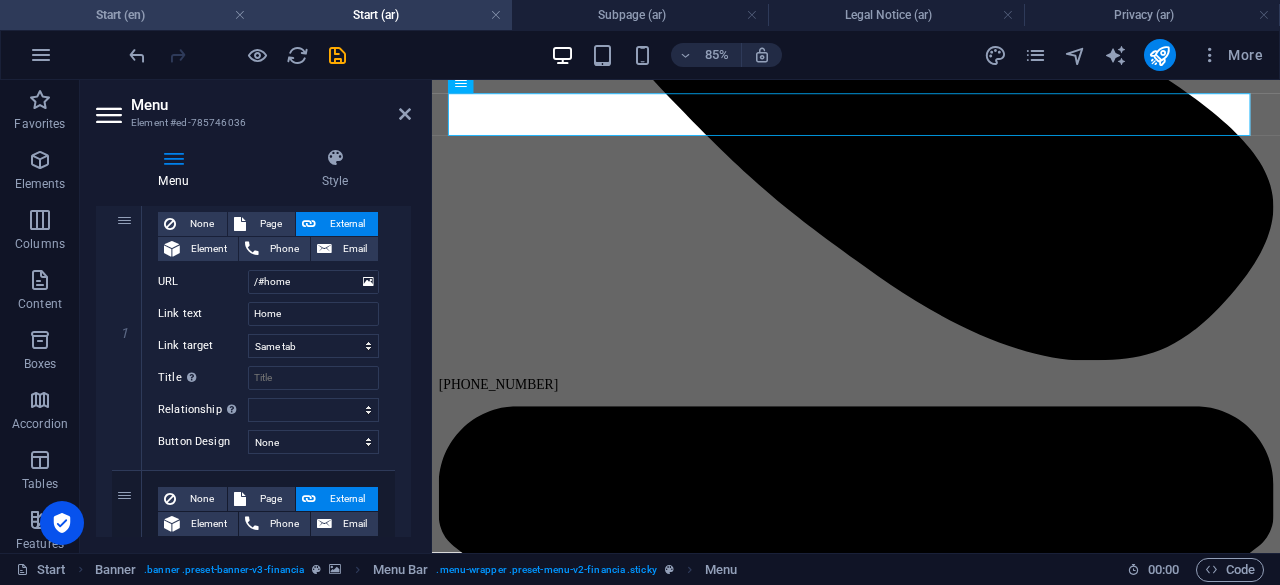 click on "Start (en)" at bounding box center [128, 15] 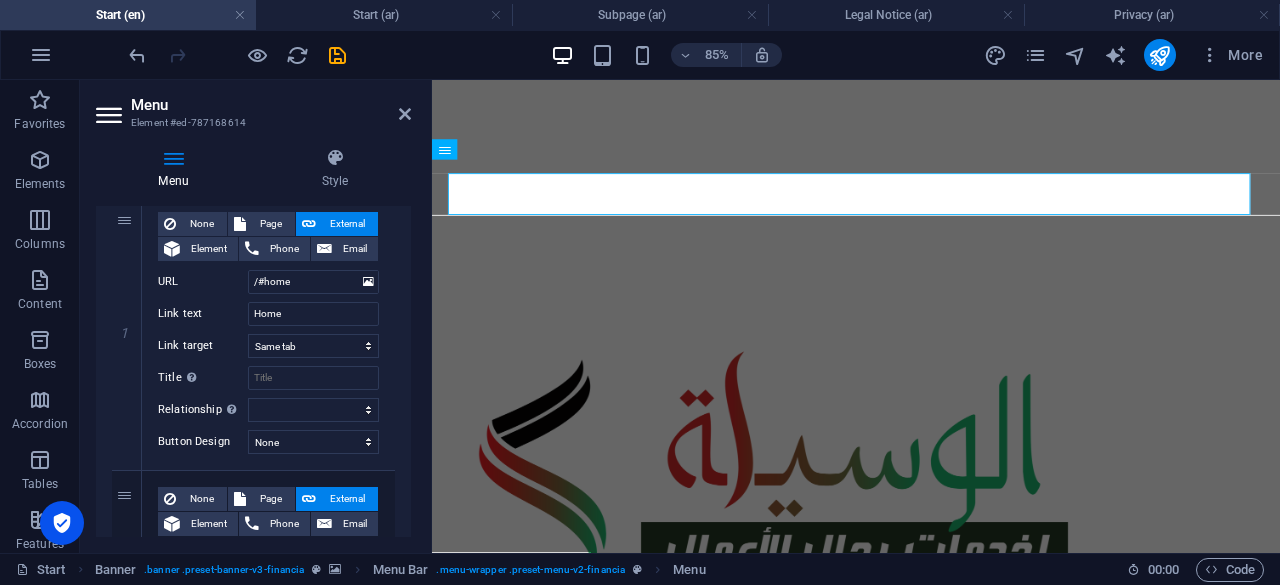 scroll, scrollTop: 0, scrollLeft: 0, axis: both 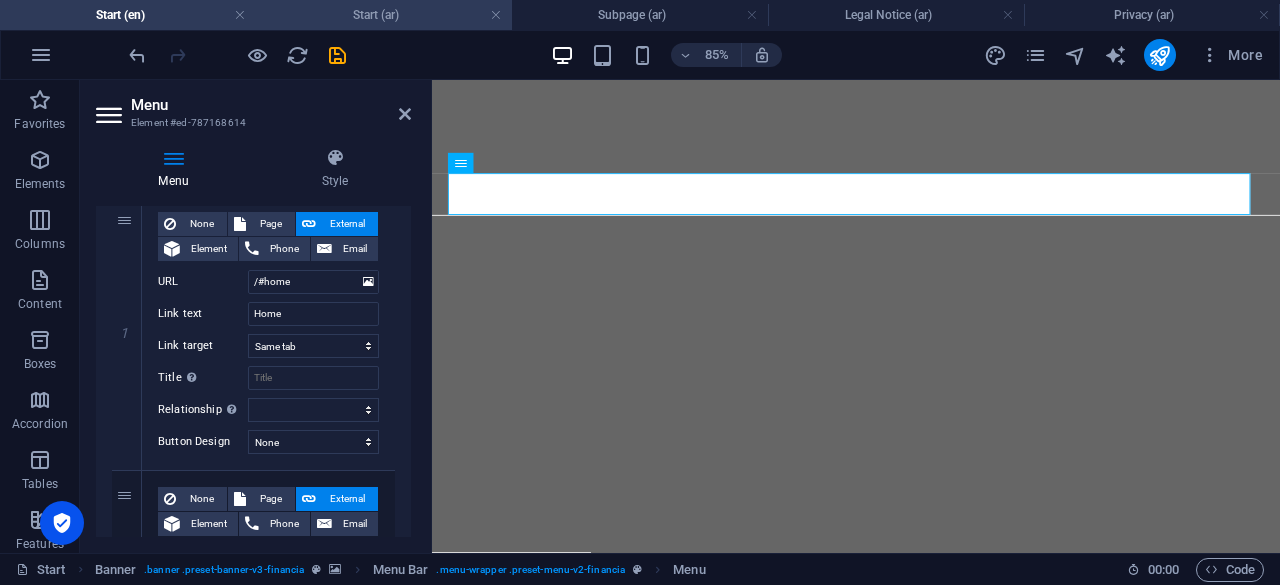 click on "Start (ar)" at bounding box center [384, 15] 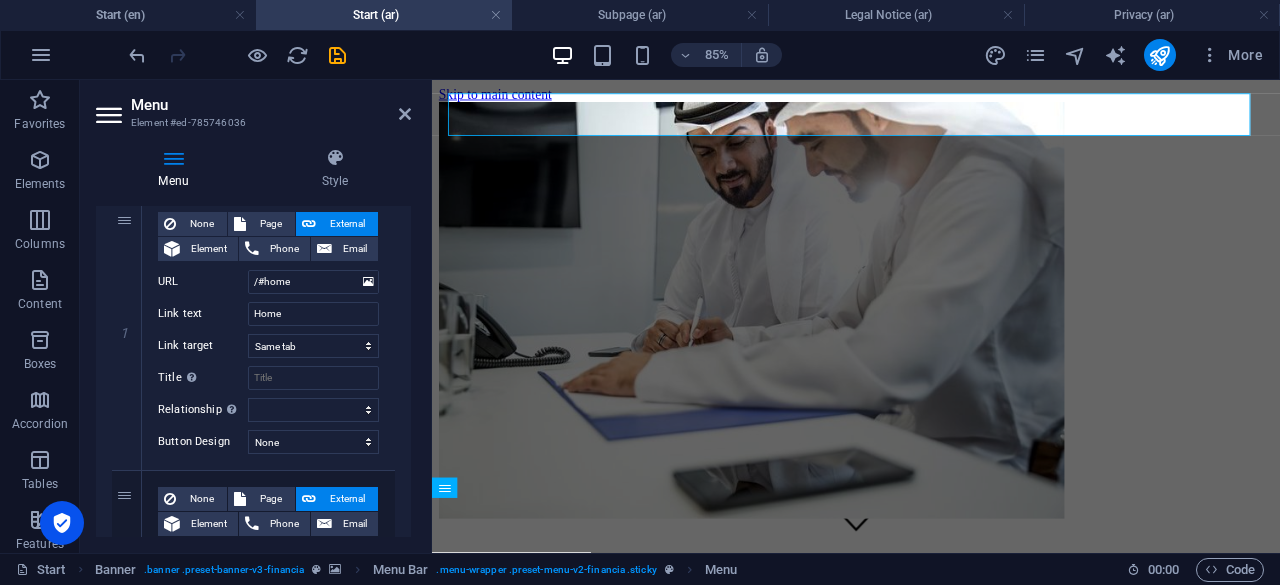 scroll, scrollTop: 2666, scrollLeft: 0, axis: vertical 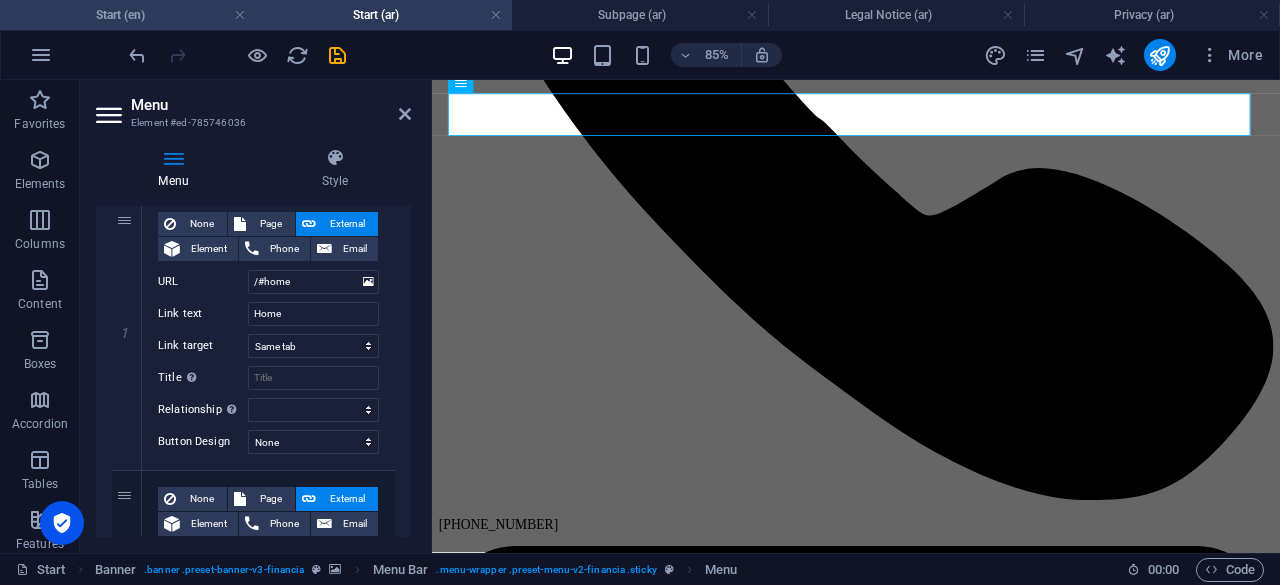 click on "Start (en)" at bounding box center [128, 15] 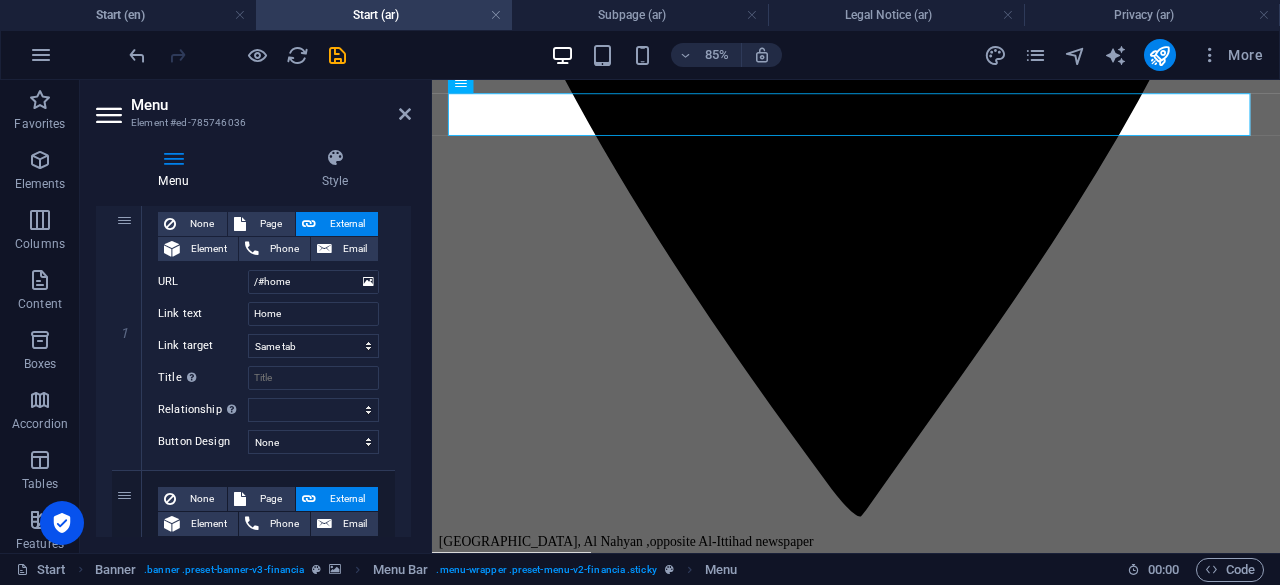 scroll, scrollTop: 0, scrollLeft: 0, axis: both 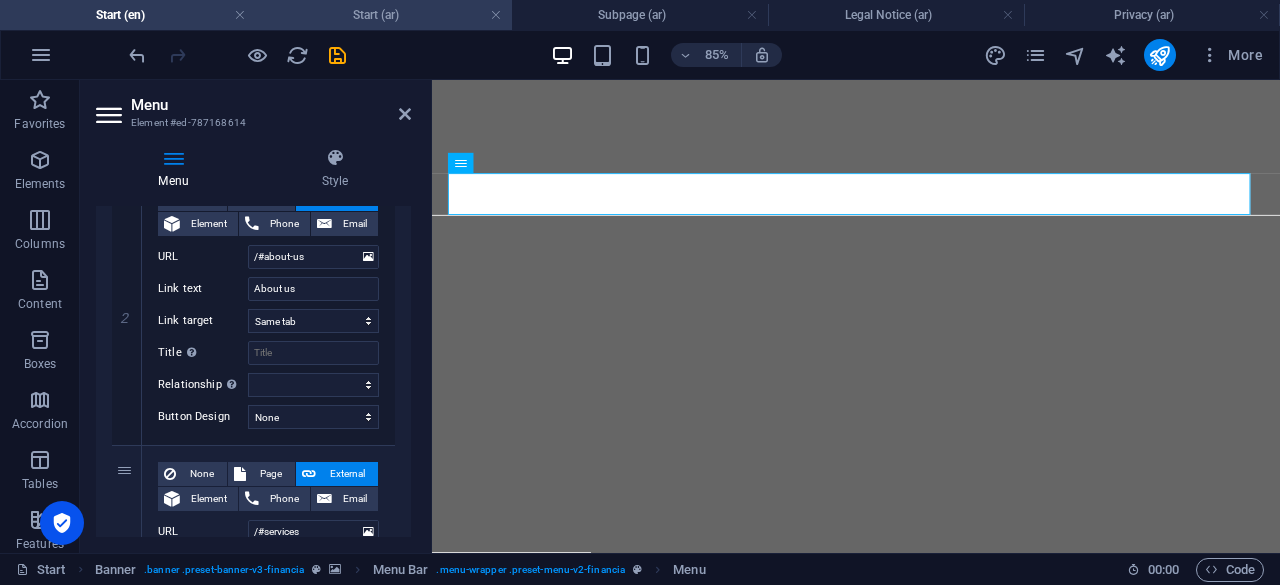 click on "Start (ar)" at bounding box center [384, 15] 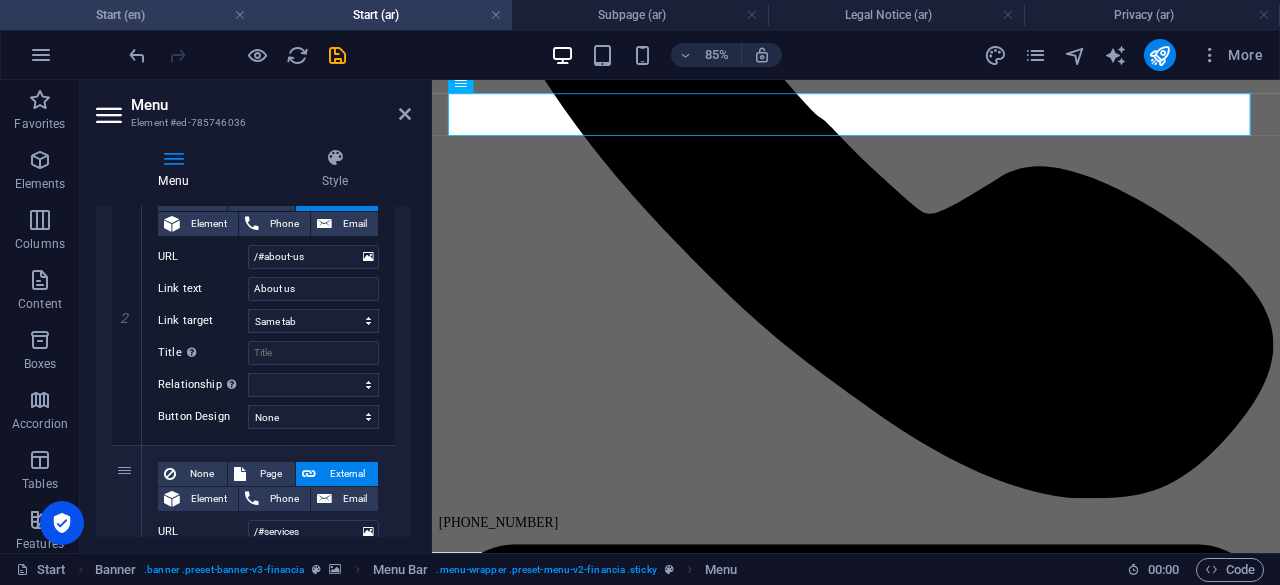 click on "Start (en)" at bounding box center [128, 15] 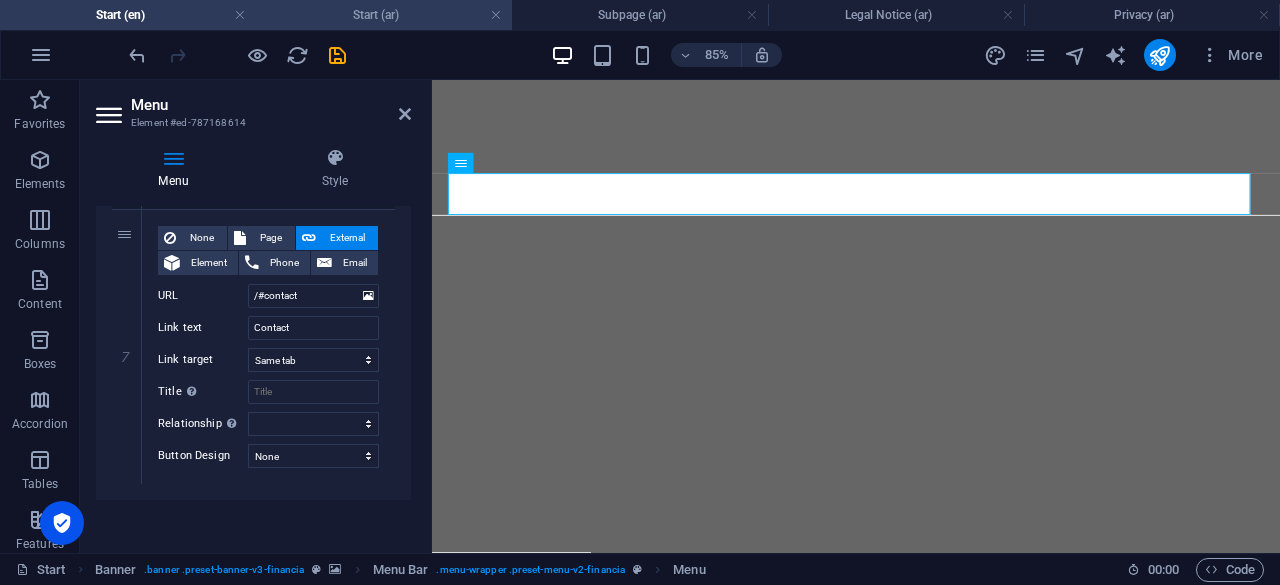 click on "Start (ar)" at bounding box center [384, 15] 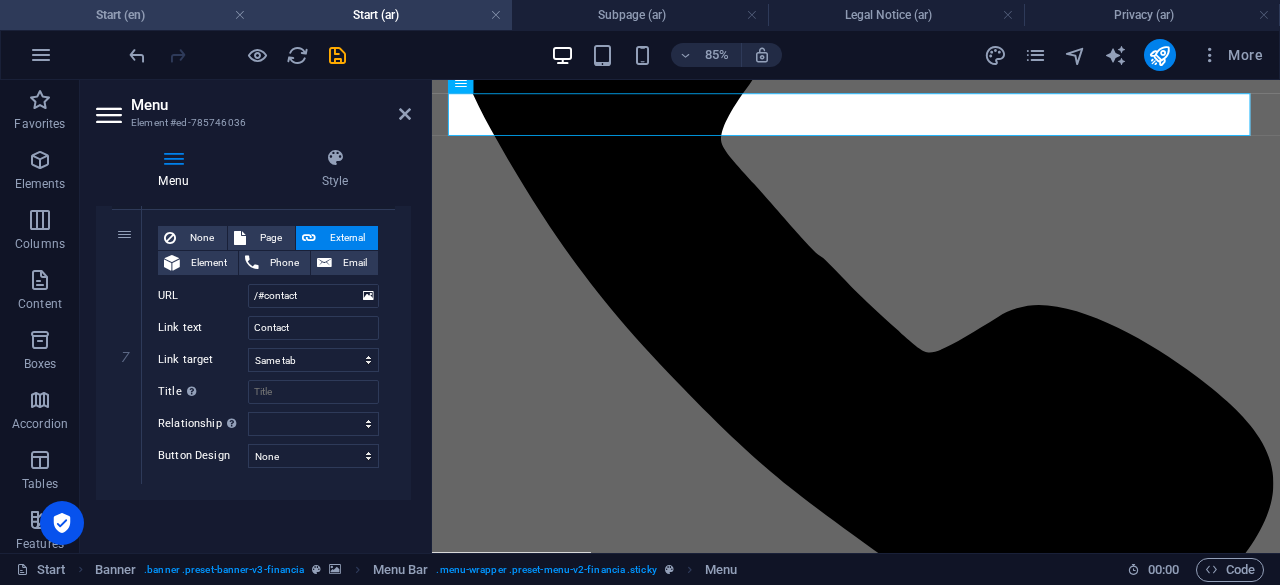 click on "Start (en)" at bounding box center [128, 15] 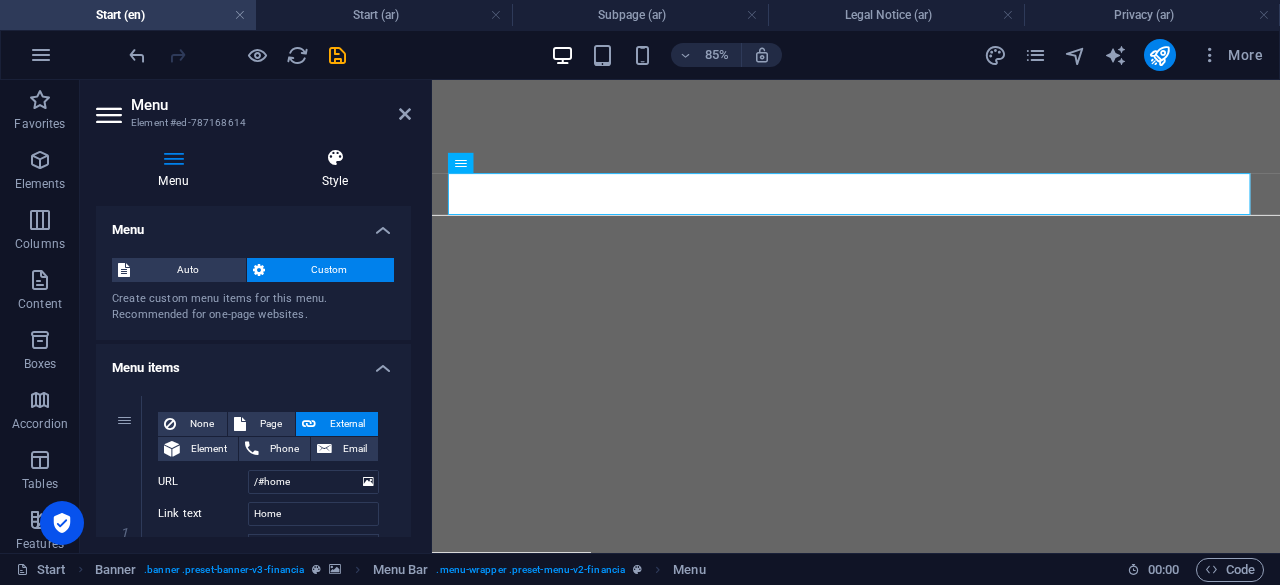 click at bounding box center (335, 158) 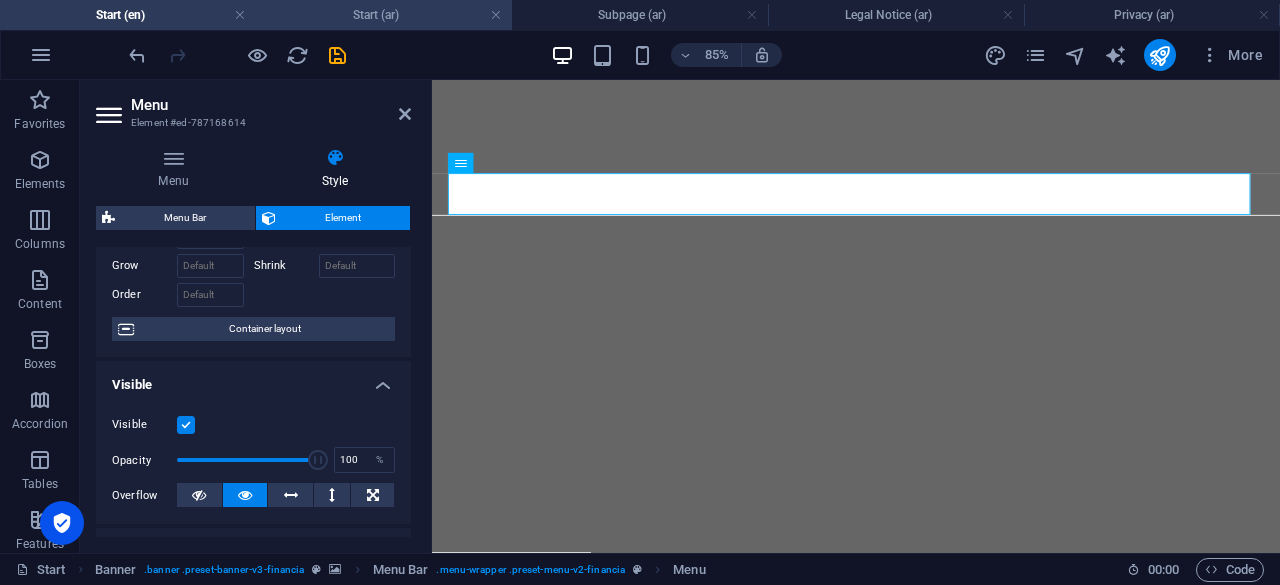 click on "Start (ar)" at bounding box center [384, 15] 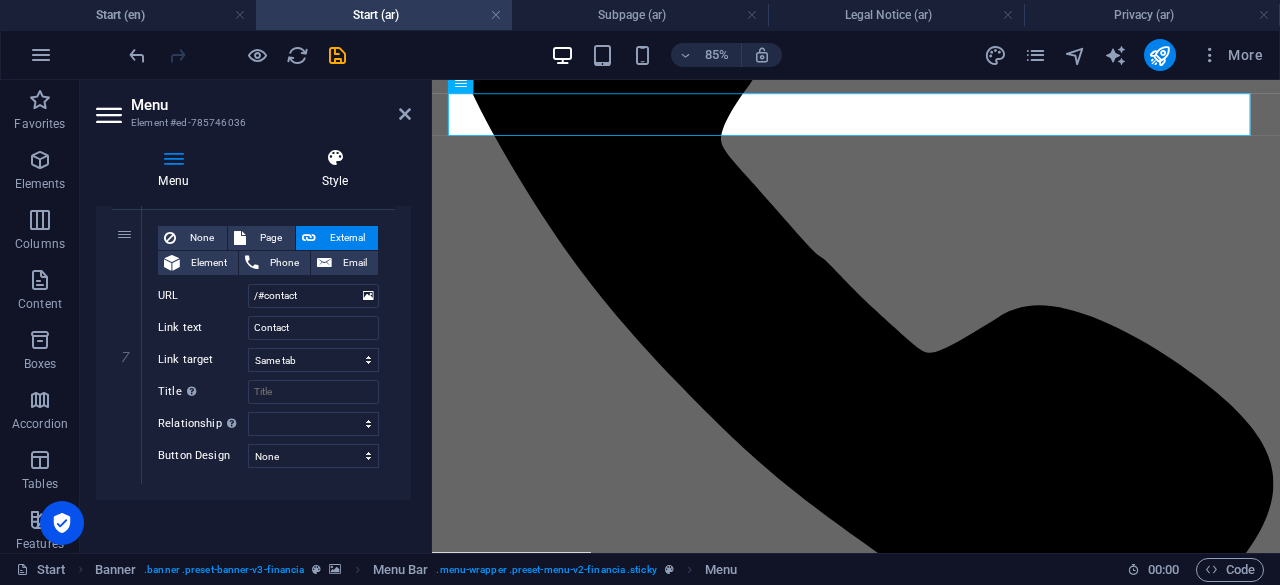 click on "Style" at bounding box center [335, 169] 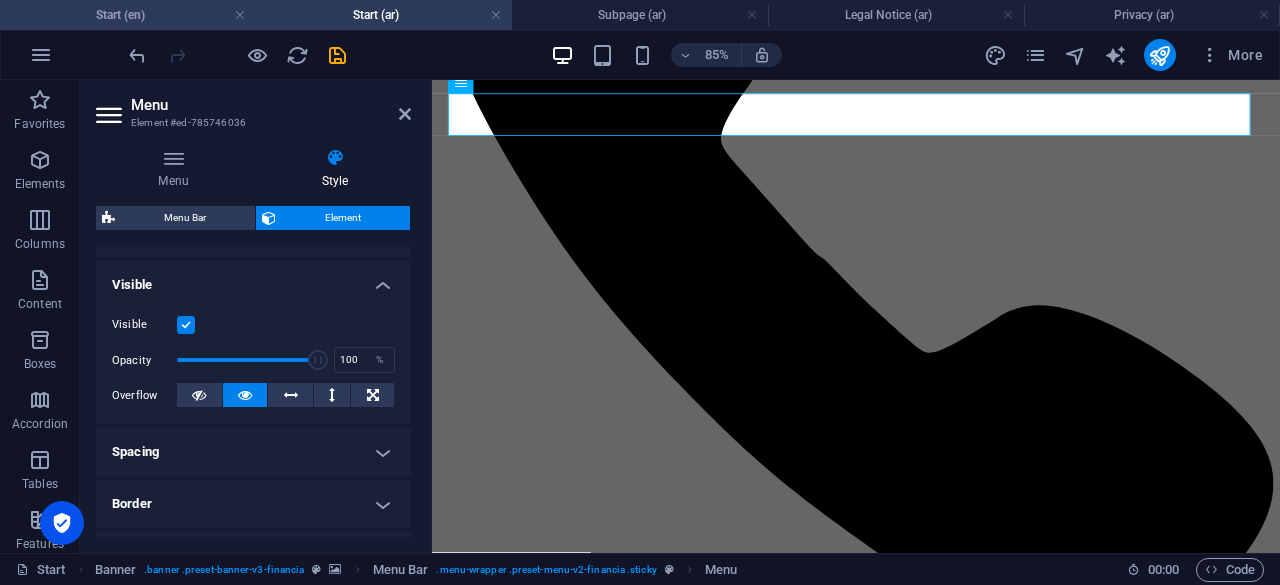 click on "Start (en)" at bounding box center [128, 15] 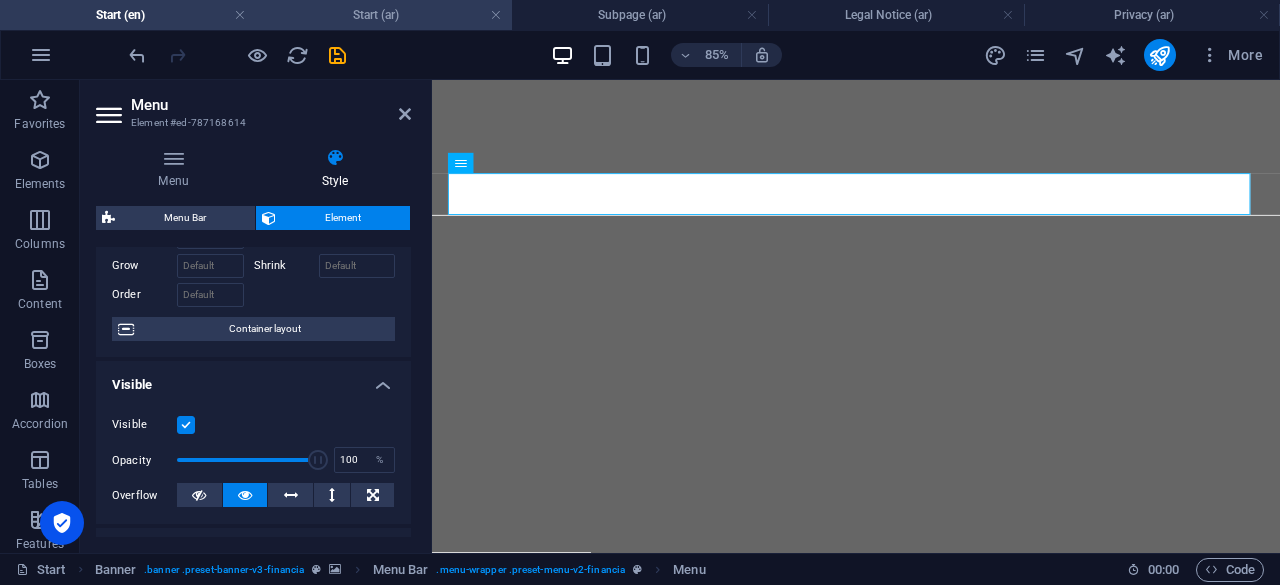 click on "Start (ar)" at bounding box center [384, 15] 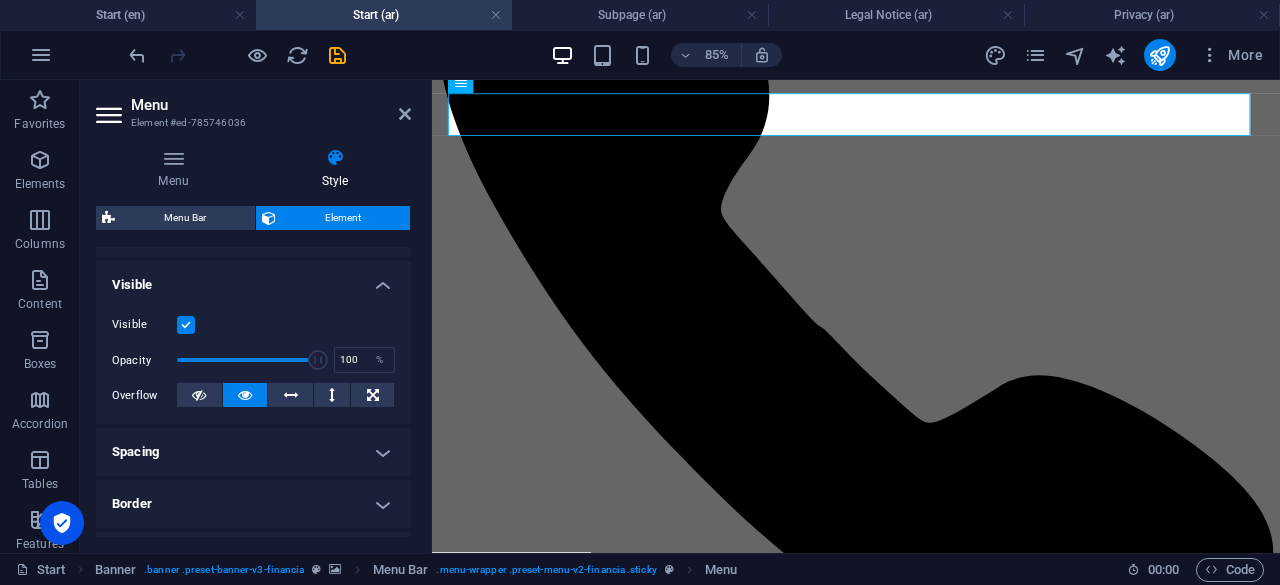 click on "85% More" at bounding box center (640, 55) 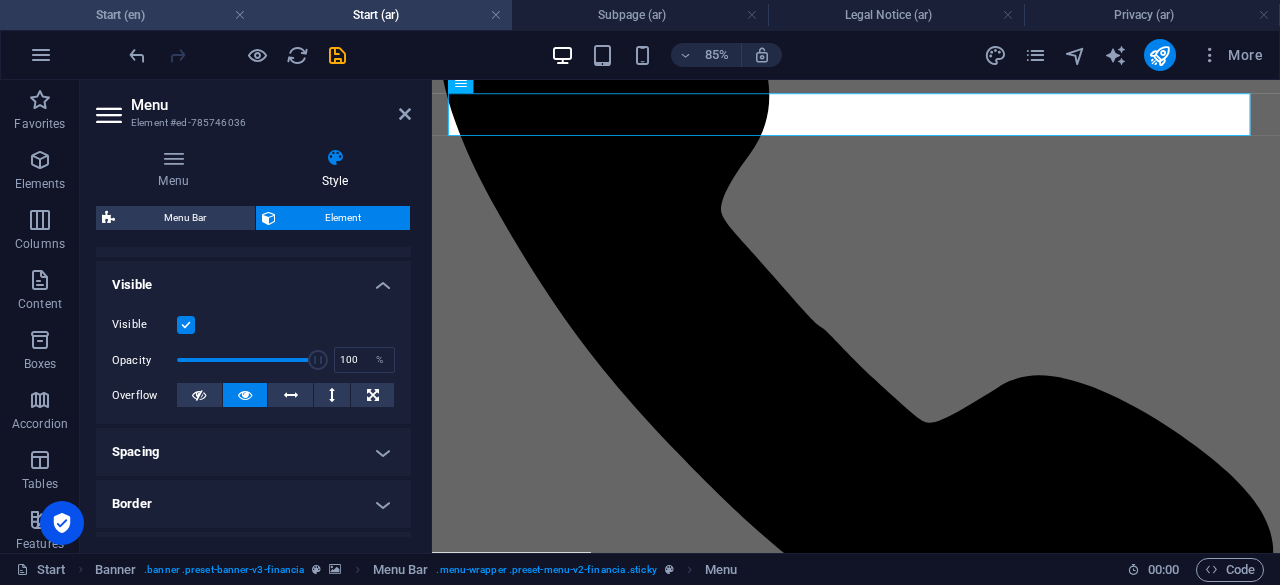 click on "Start (en)" at bounding box center (128, 15) 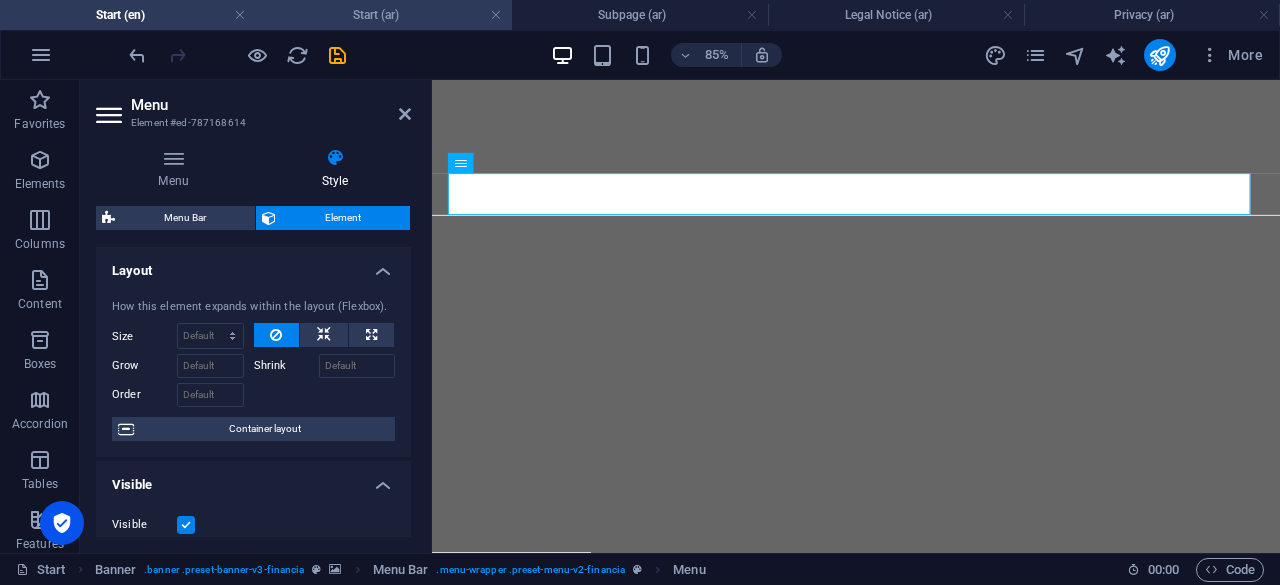 click on "Start (ar)" at bounding box center [384, 15] 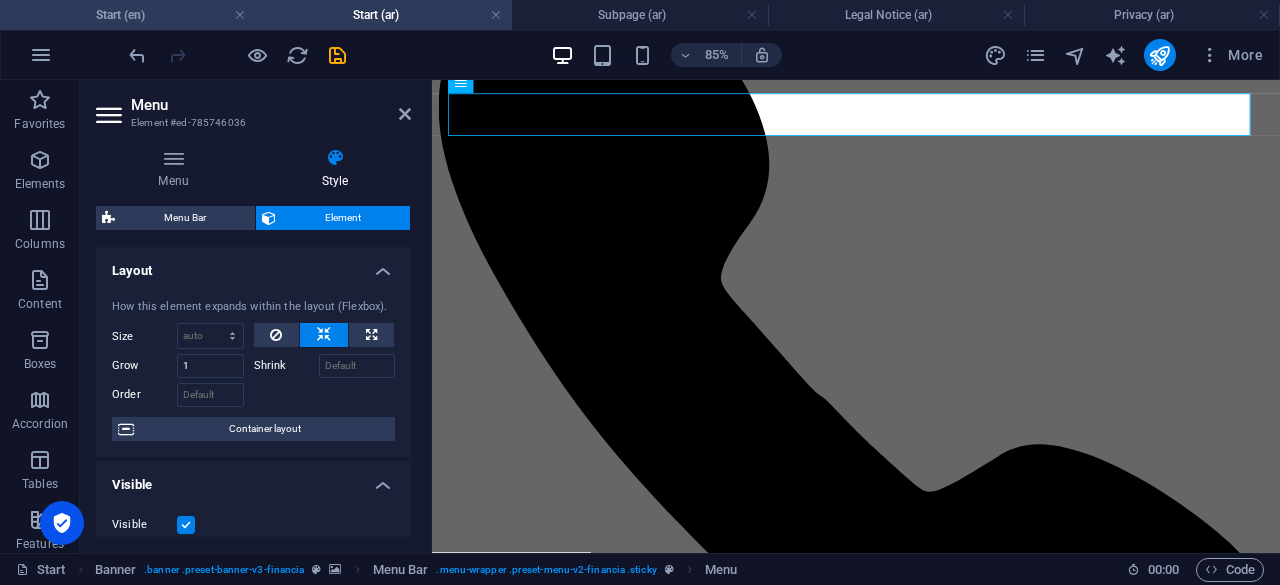 click on "Start (en)" at bounding box center [128, 15] 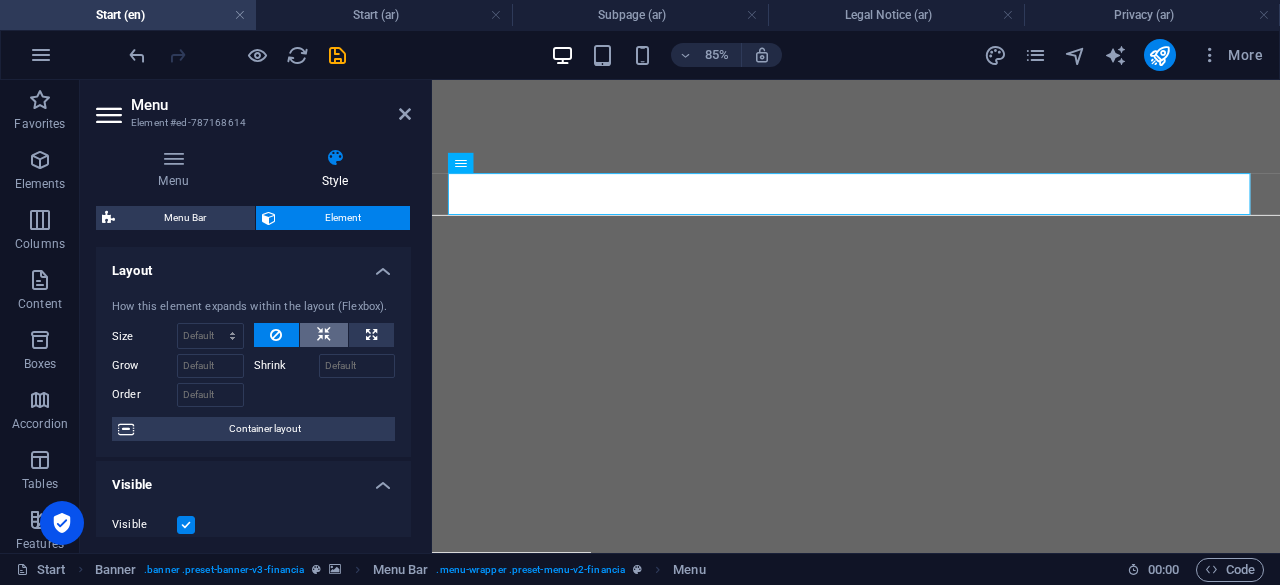click at bounding box center [324, 335] 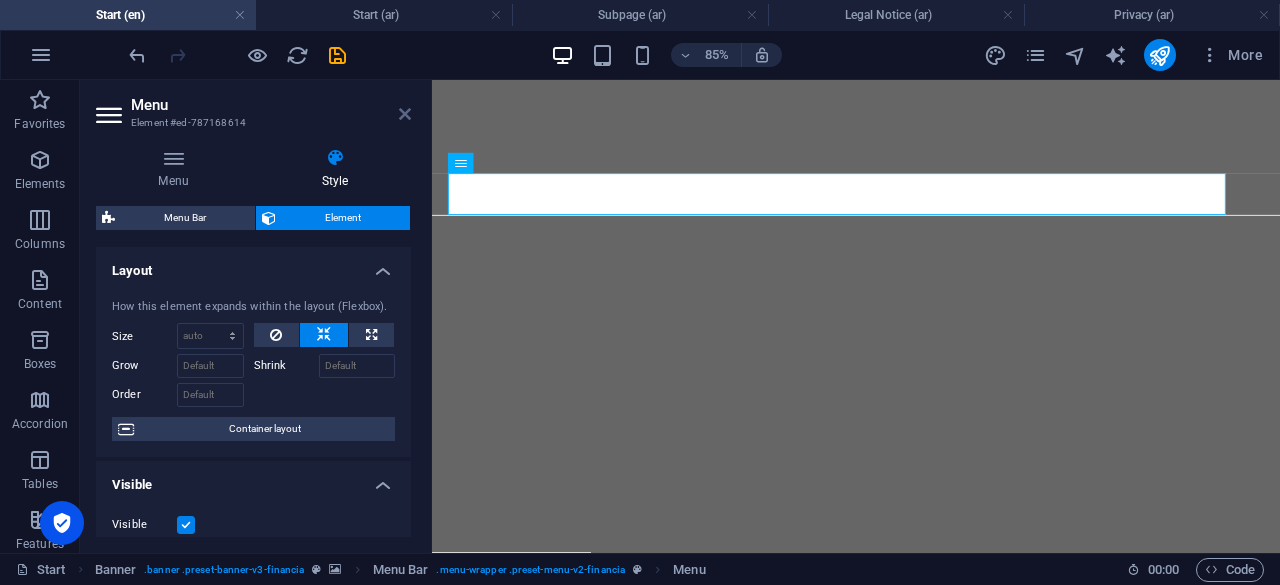 click at bounding box center [405, 114] 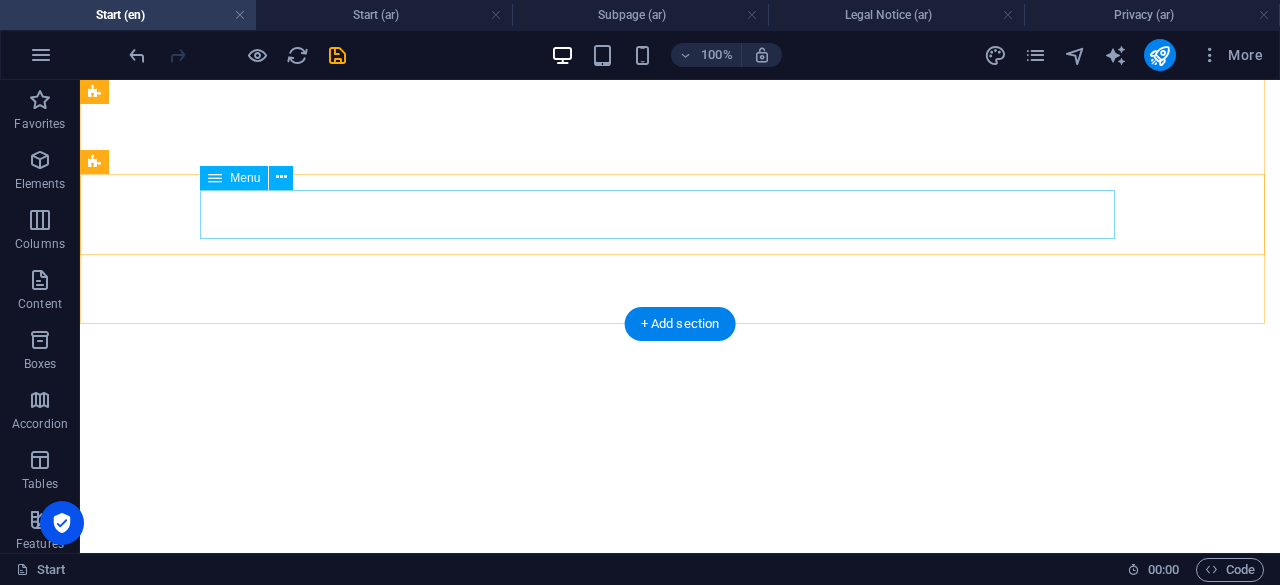 click on "Home About us Services Partners Advisors FAQ Contact" at bounding box center [680, 1156] 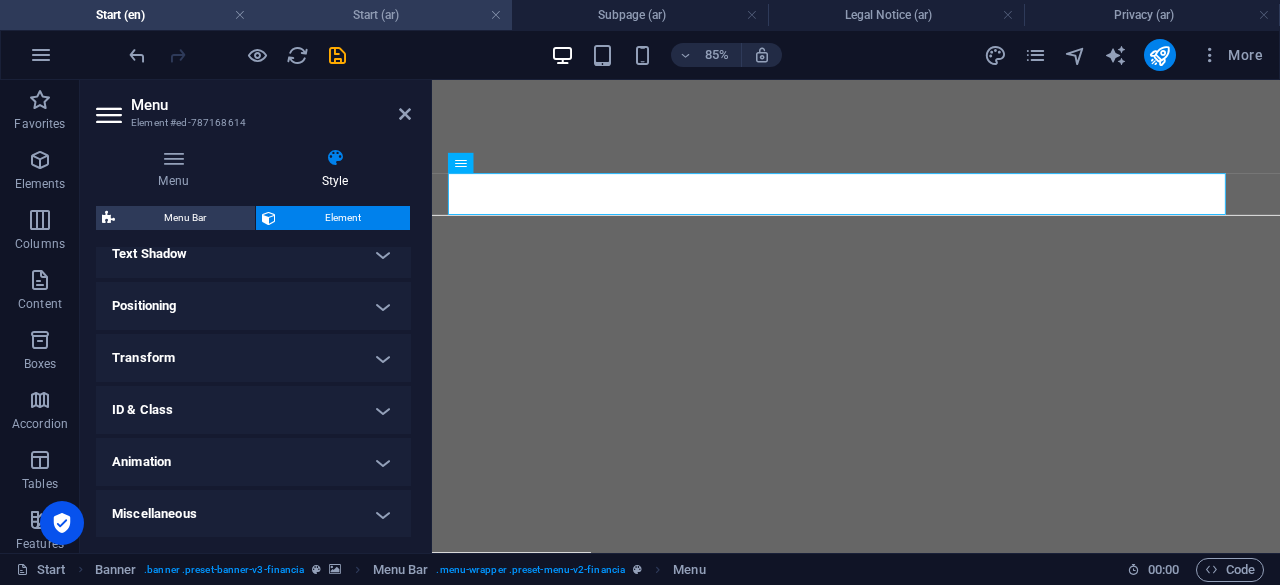 click on "Start (ar)" at bounding box center [384, 15] 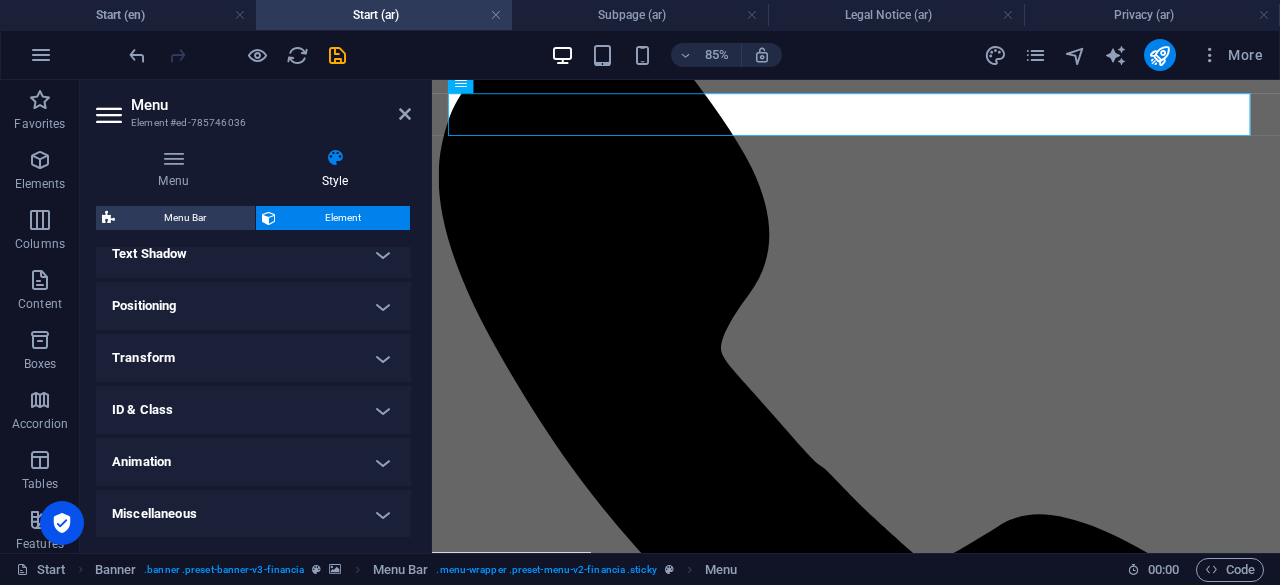 click on "Miscellaneous" at bounding box center [253, 514] 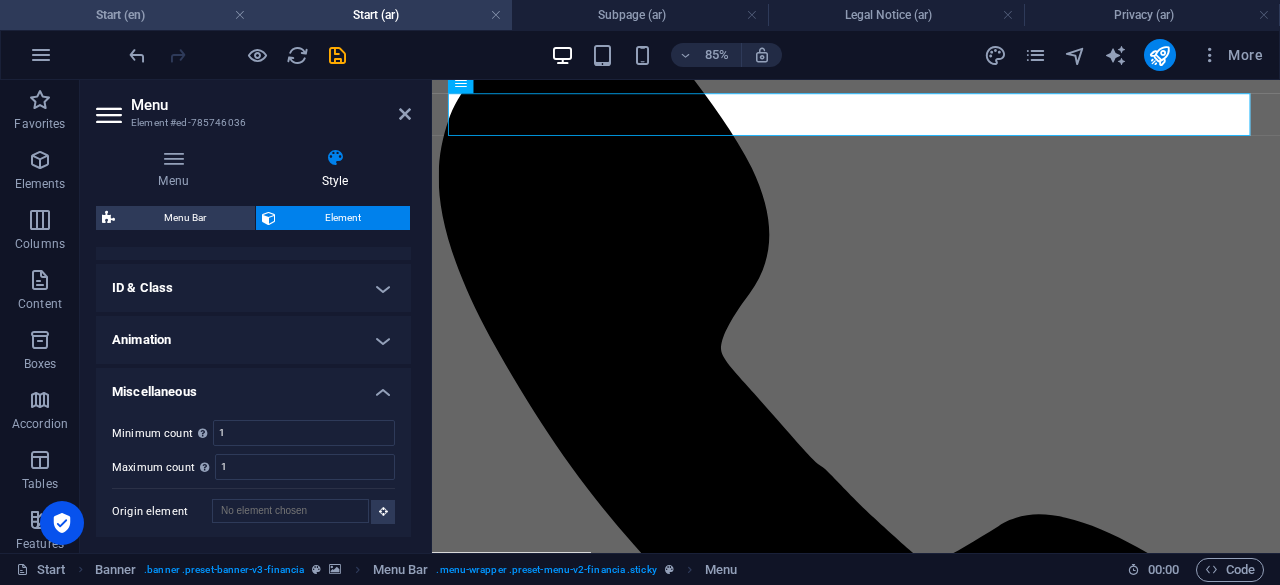 click on "Start (en)" at bounding box center [128, 15] 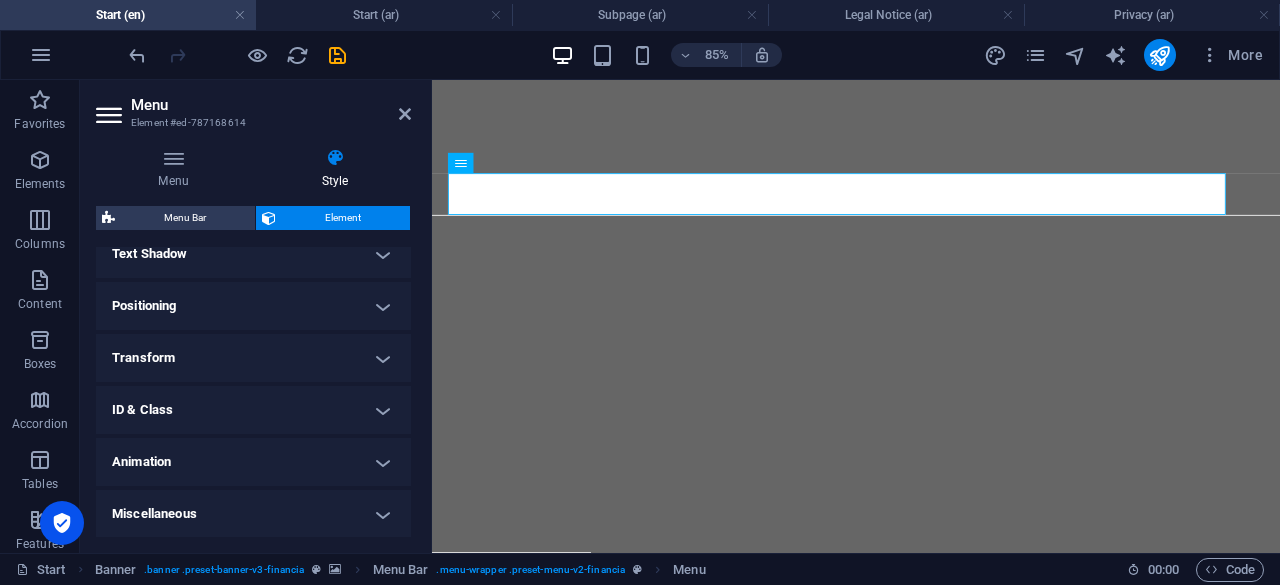 click on "Miscellaneous" at bounding box center [253, 514] 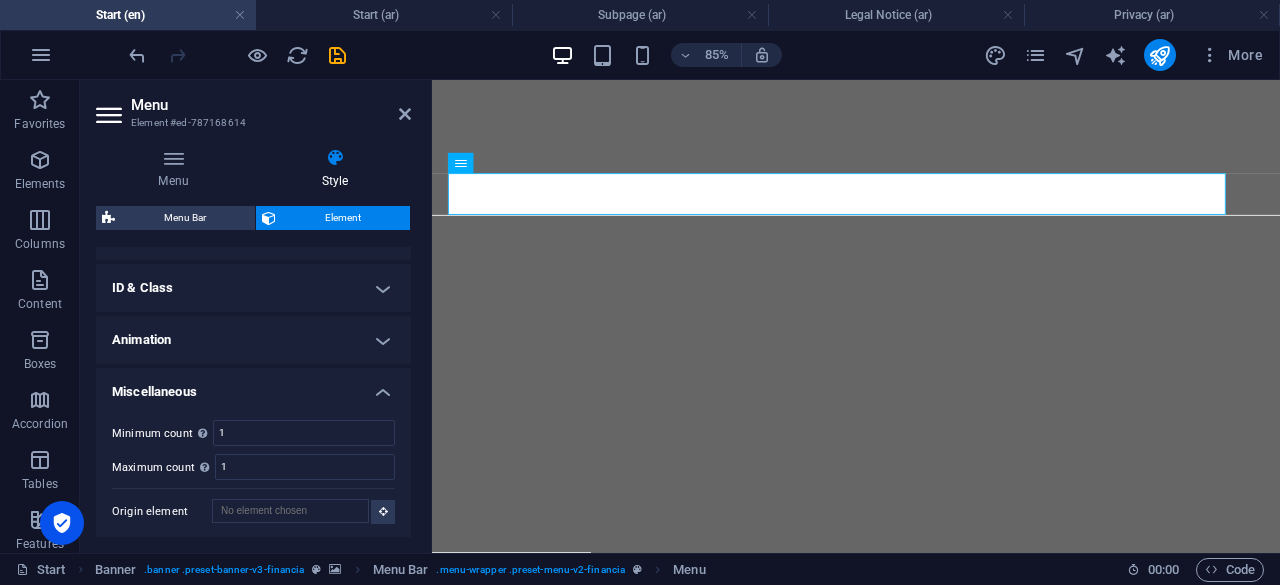 click on "Animation" at bounding box center (253, 340) 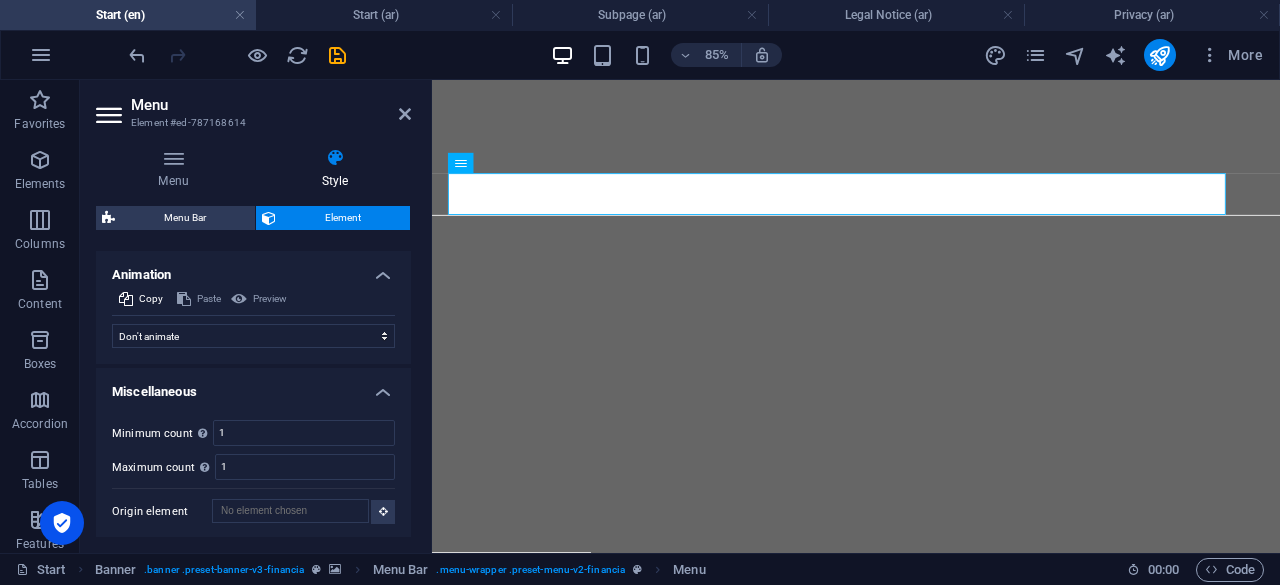click on "Start (ar)" at bounding box center (384, 15) 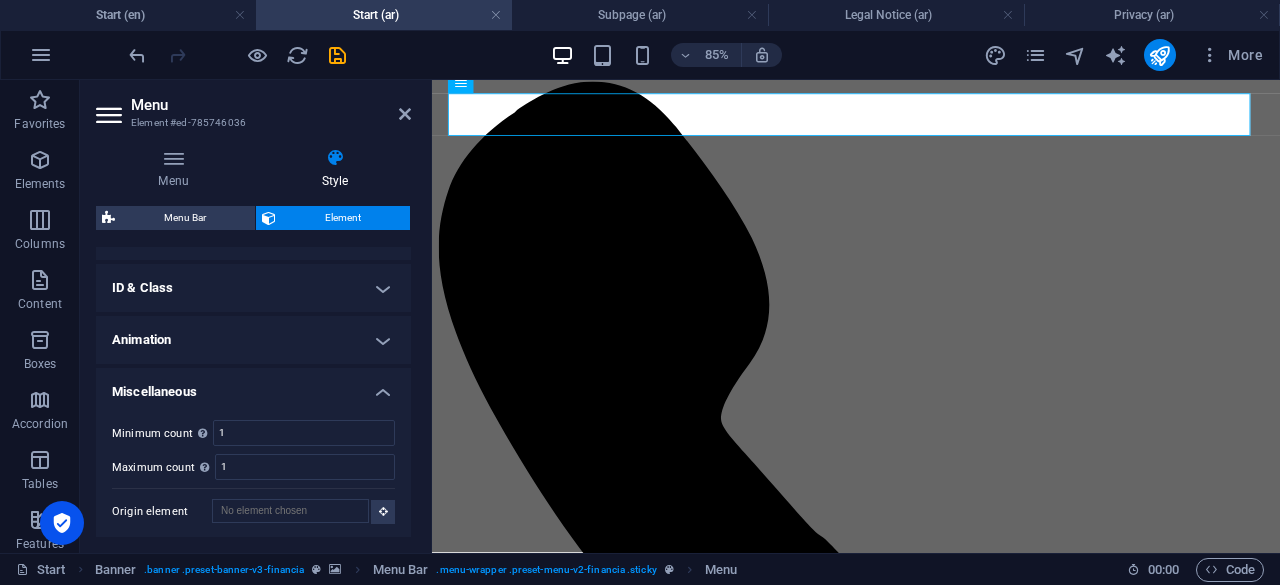 click on "Animation" at bounding box center (253, 340) 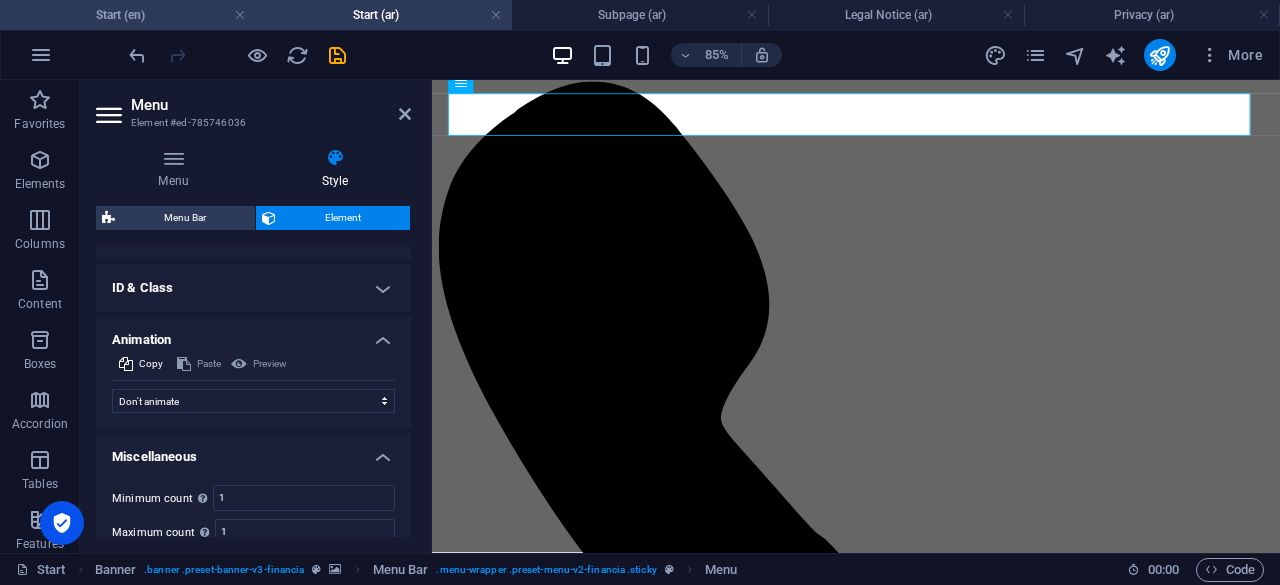 click on "Start (en)" at bounding box center [128, 15] 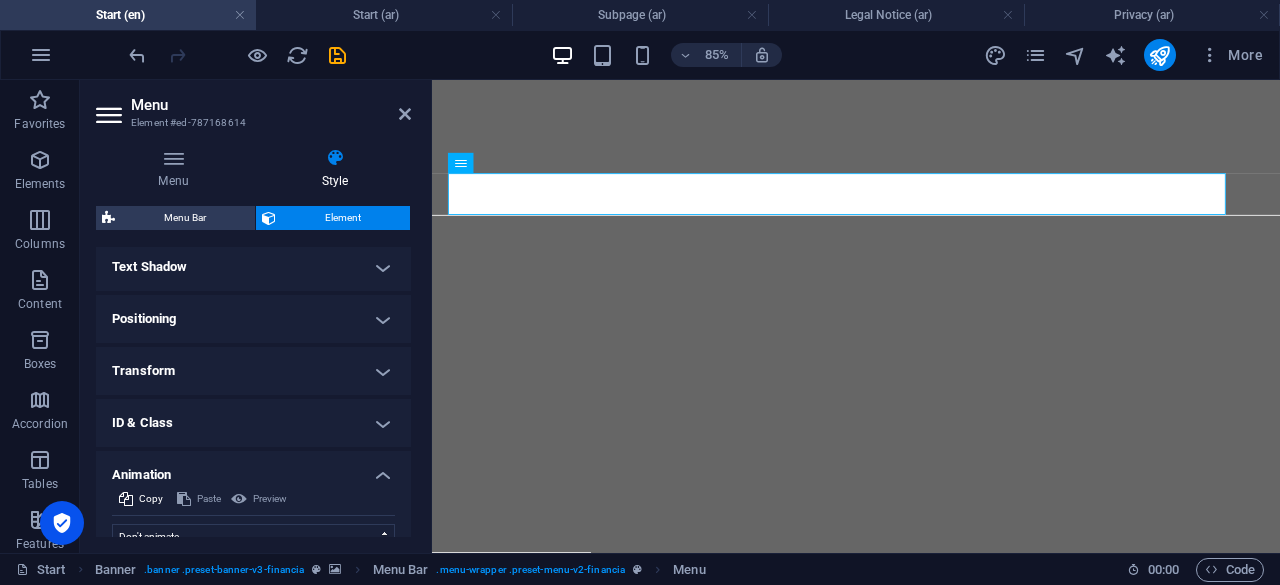click on "ID & Class" at bounding box center [253, 423] 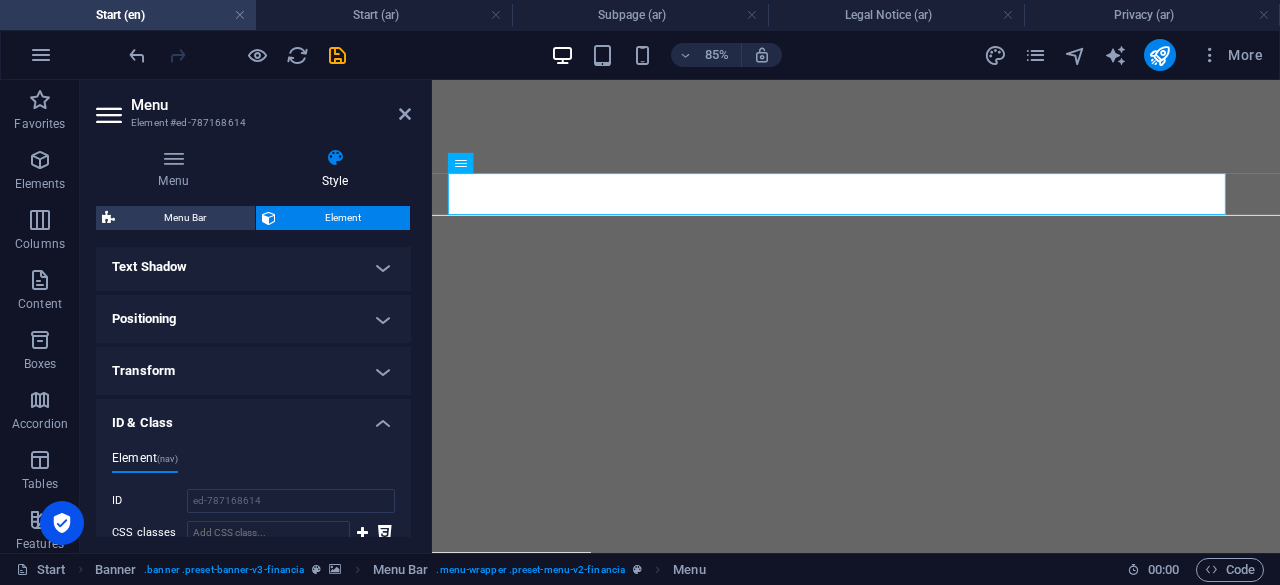 click on "Transform" at bounding box center [253, 371] 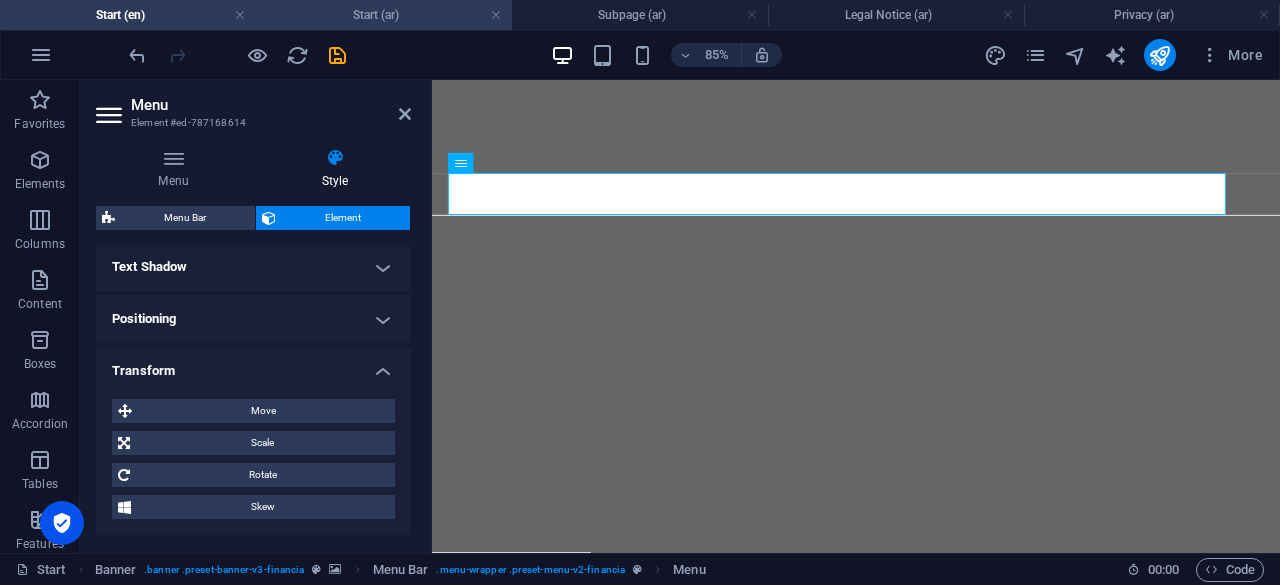 click on "Start (ar)" at bounding box center [384, 15] 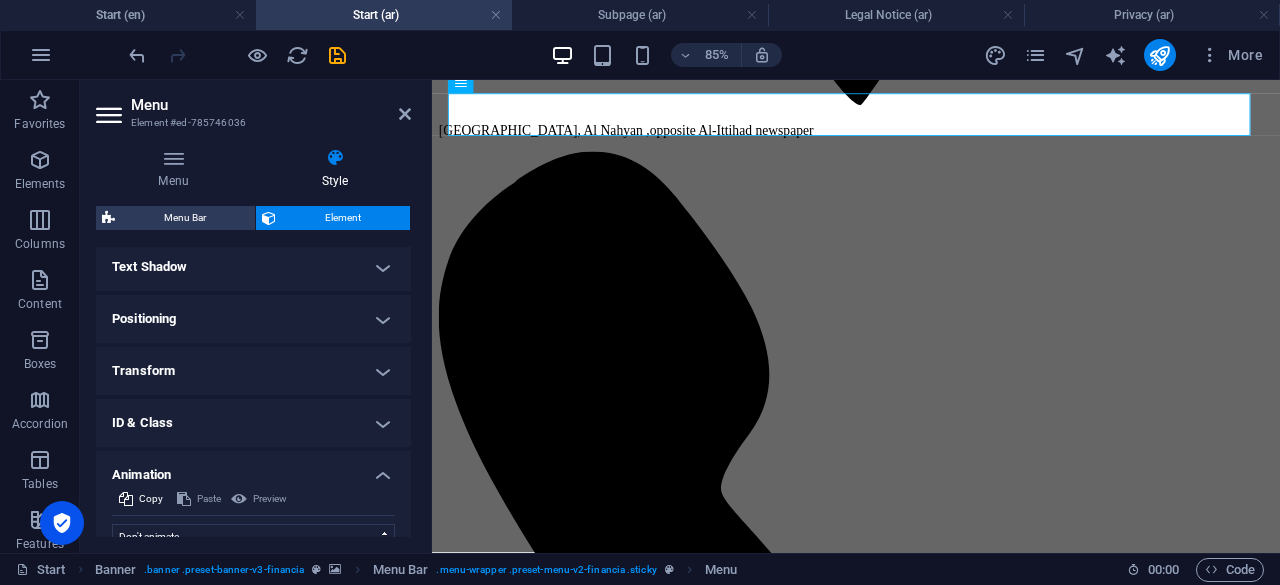 click on "Transform" at bounding box center [253, 371] 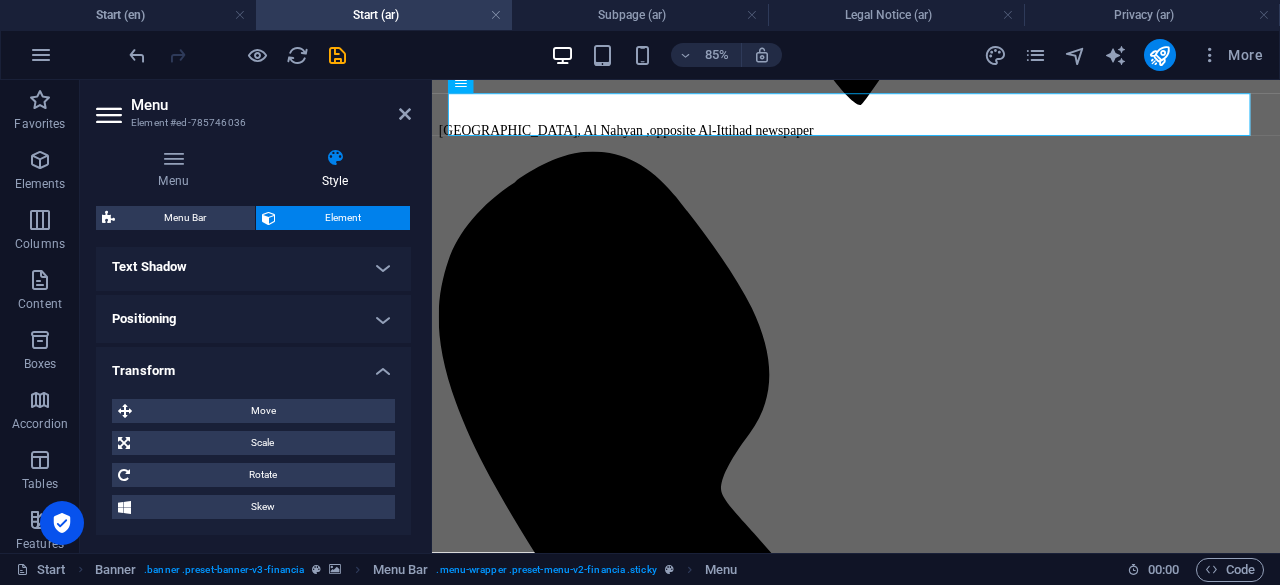 click on "Start (en)" at bounding box center [128, 15] 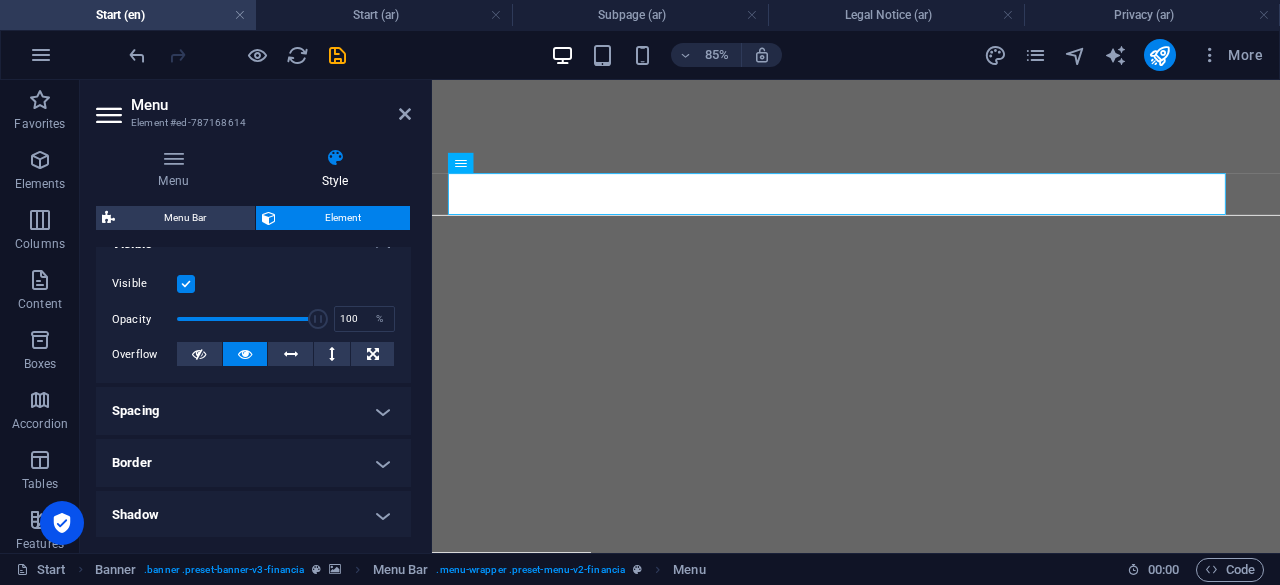 click on "Spacing" at bounding box center (253, 411) 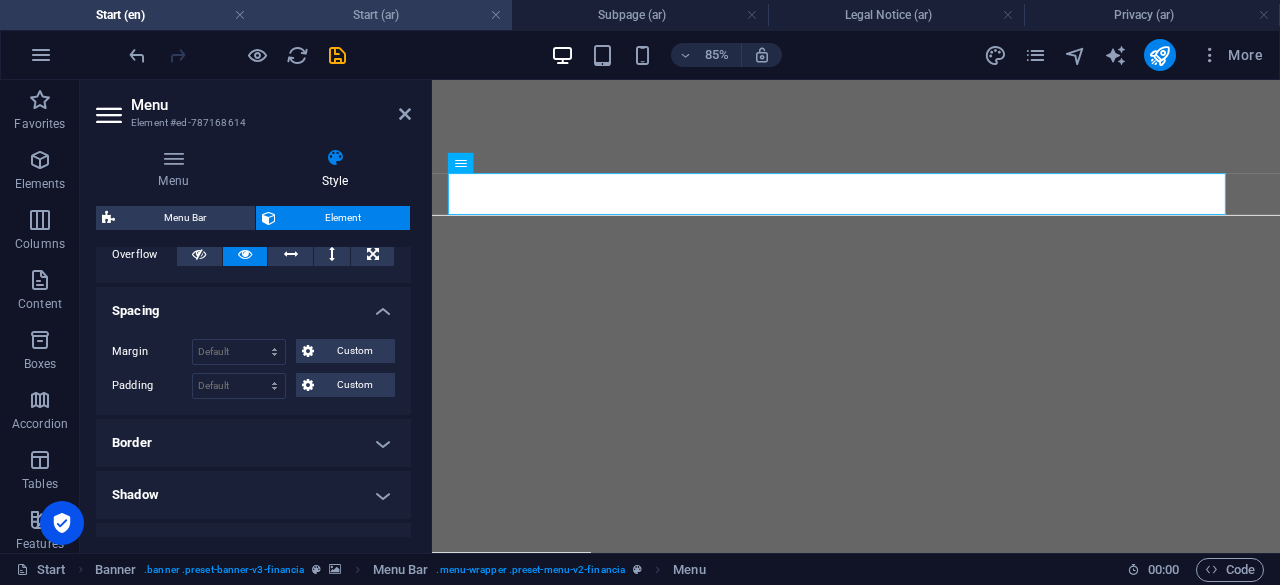 click on "Start (ar)" at bounding box center (384, 15) 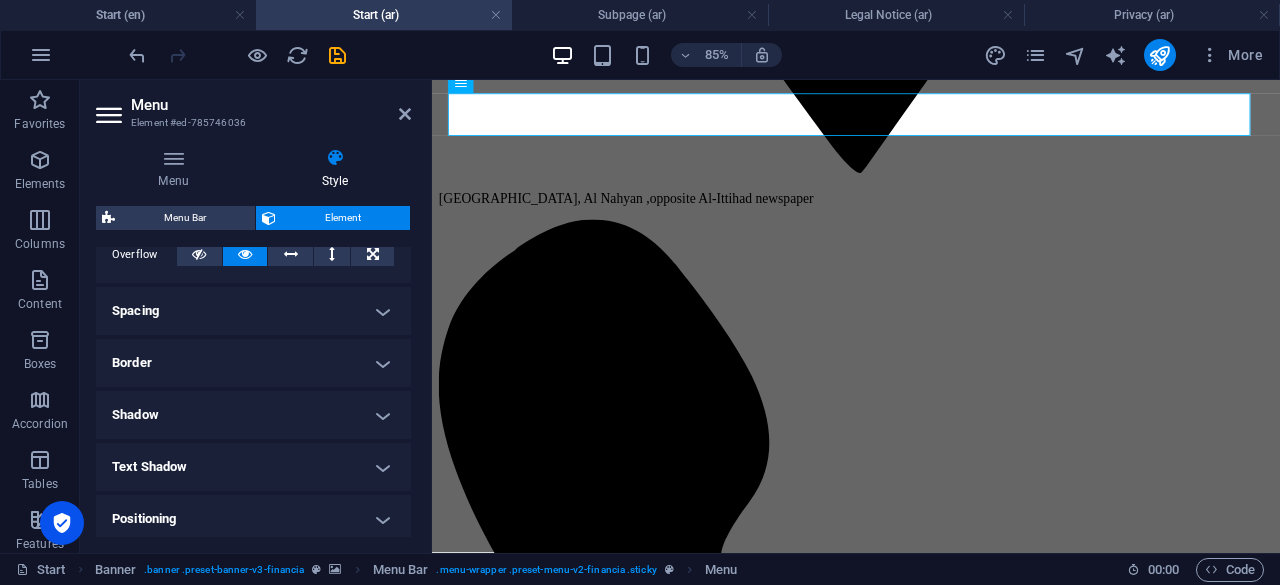 click on "Spacing" at bounding box center (253, 311) 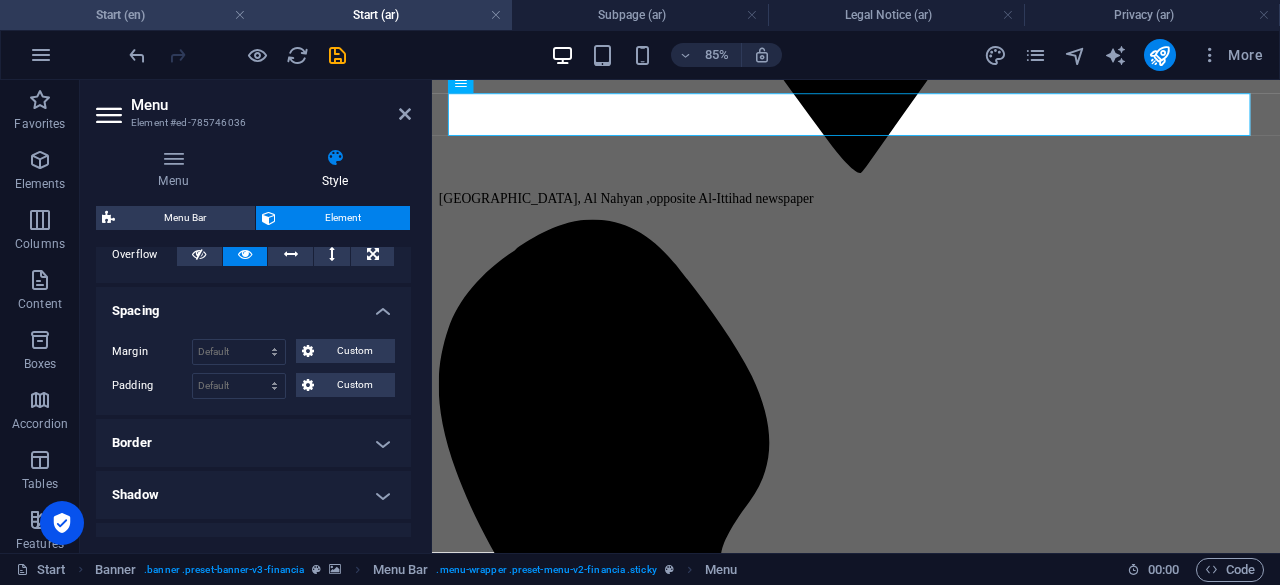 click on "Start (en)" at bounding box center [128, 15] 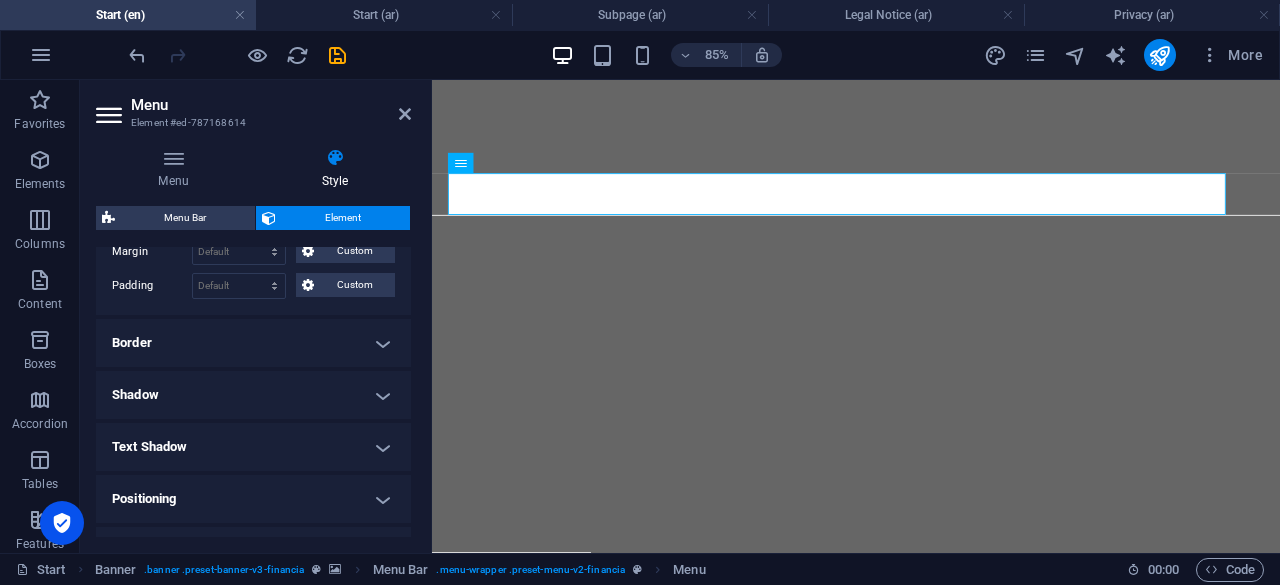 click on "Border" at bounding box center (253, 343) 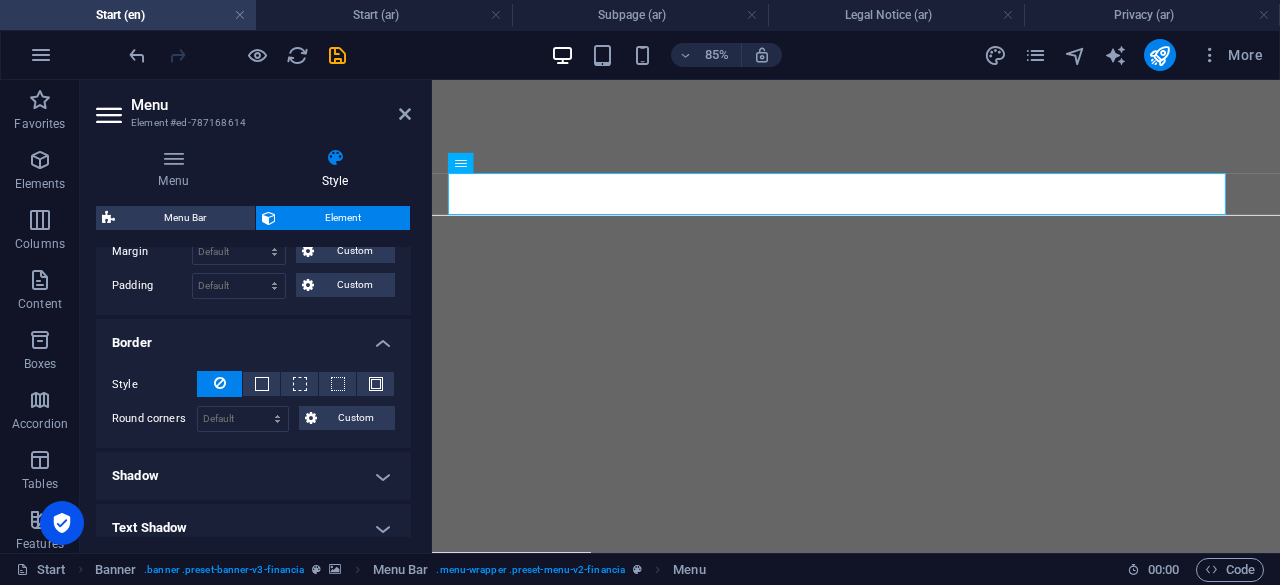 drag, startPoint x: 318, startPoint y: 20, endPoint x: 312, endPoint y: 64, distance: 44.407207 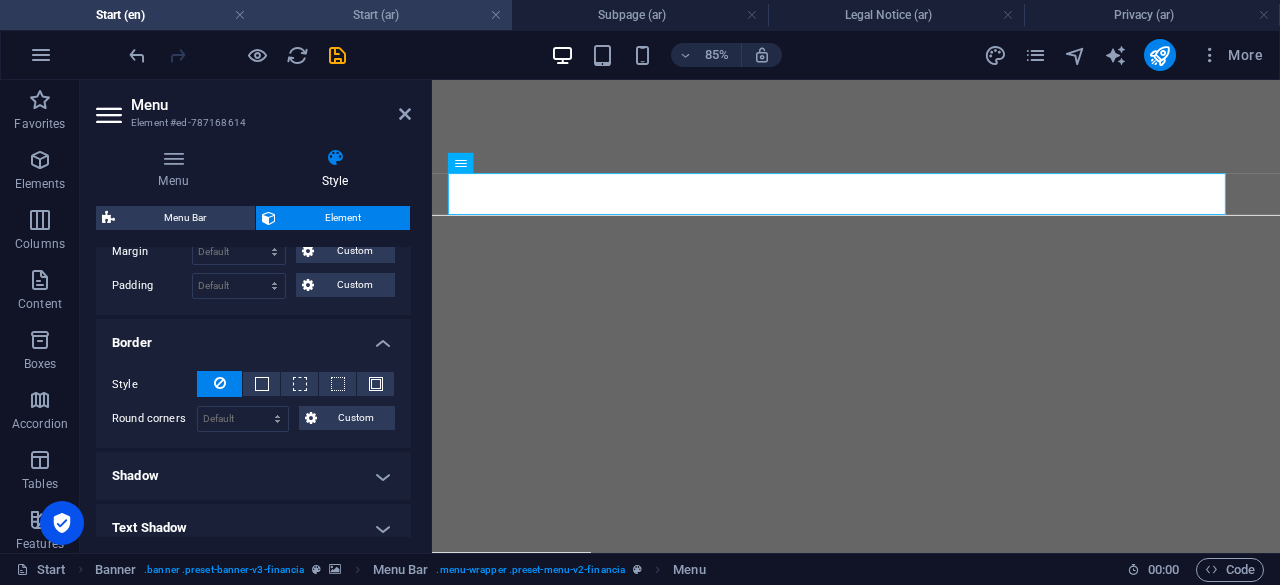 click on "Start (ar)" at bounding box center [384, 15] 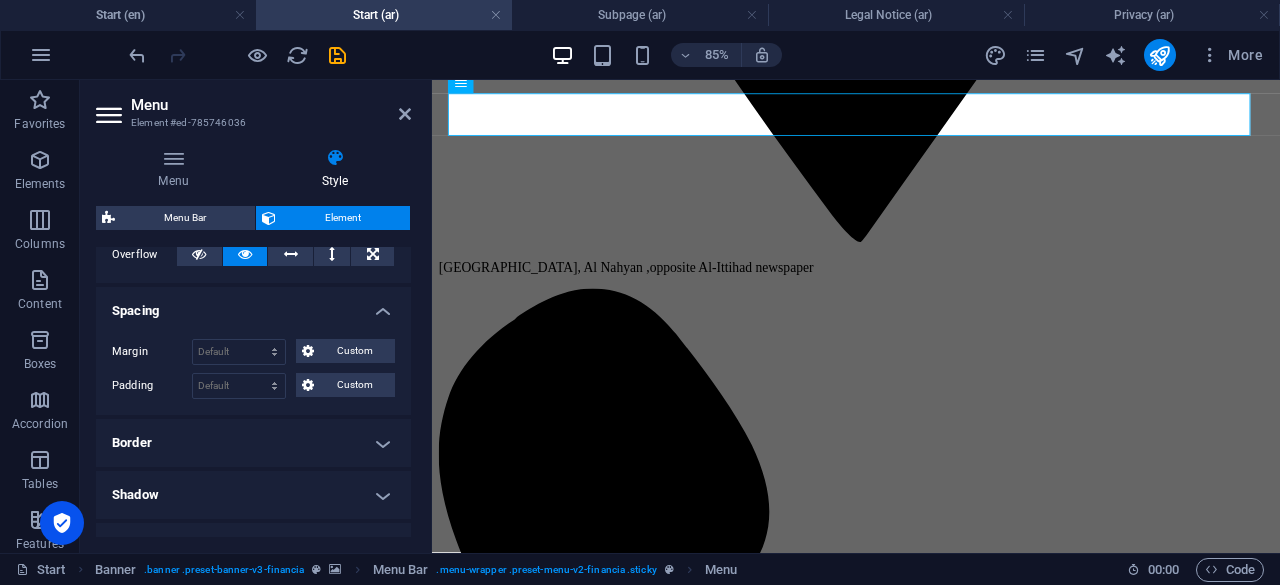 click on "Border" at bounding box center [253, 443] 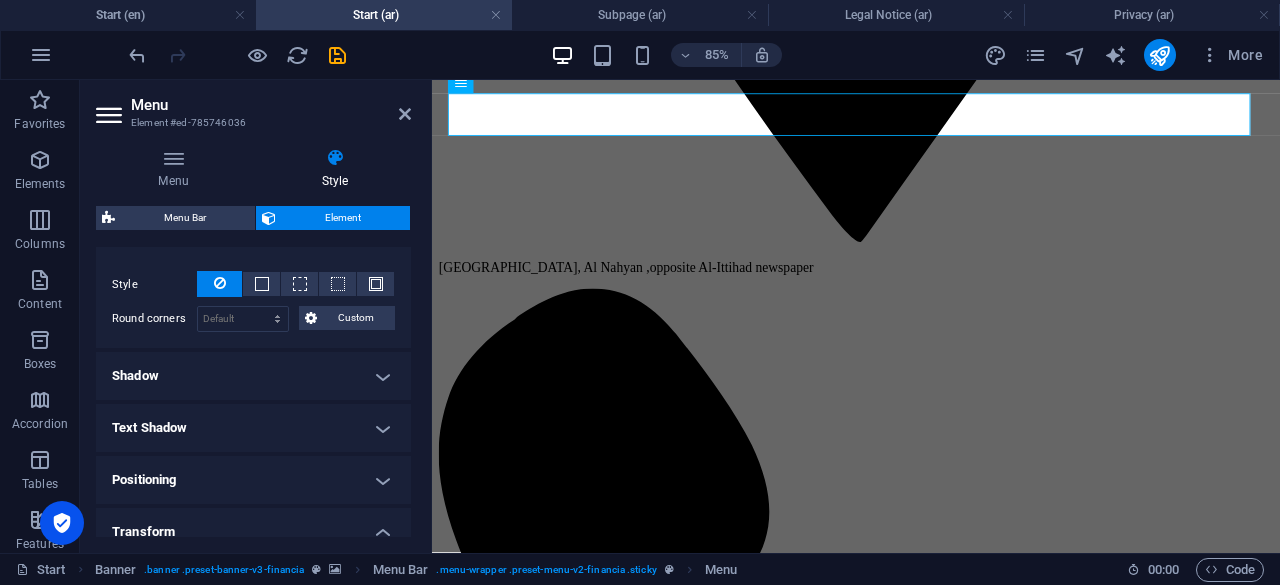click on "Shadow" at bounding box center (253, 376) 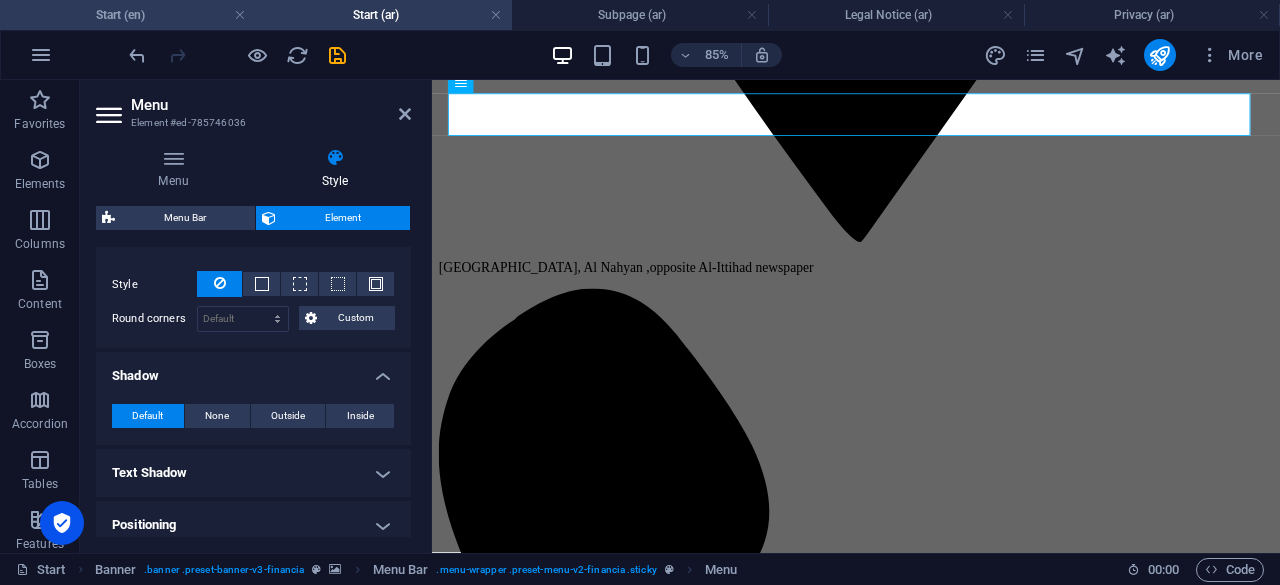 click on "Start (en)" at bounding box center (128, 15) 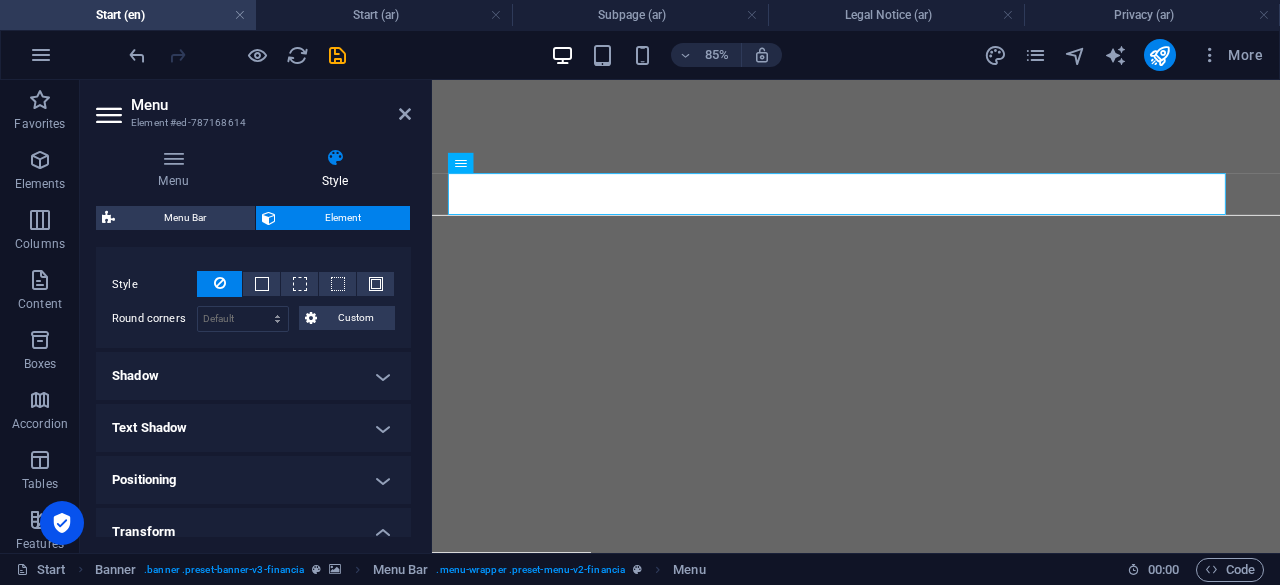 click on "Shadow" at bounding box center (253, 376) 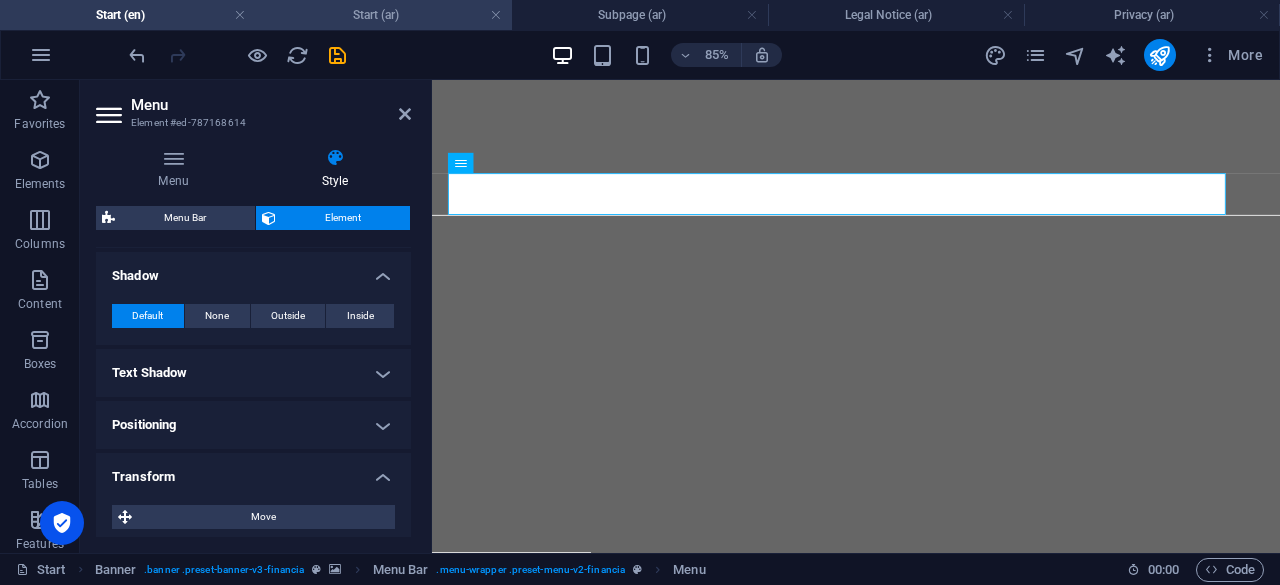 click on "Start (ar)" at bounding box center [384, 15] 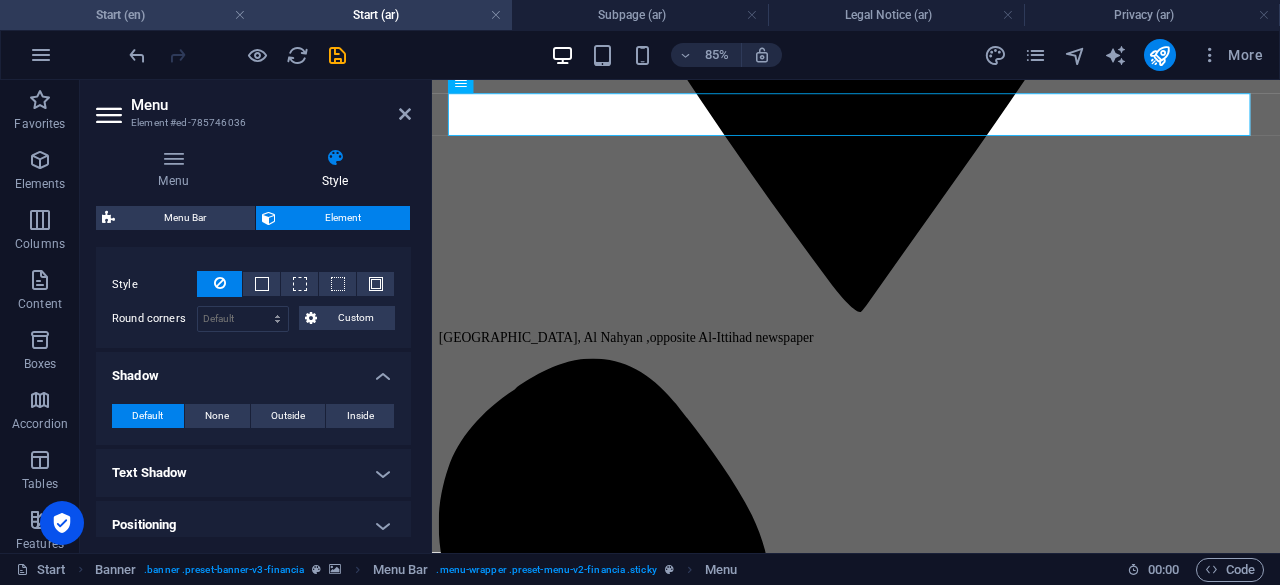 click on "Start (en)" at bounding box center (128, 15) 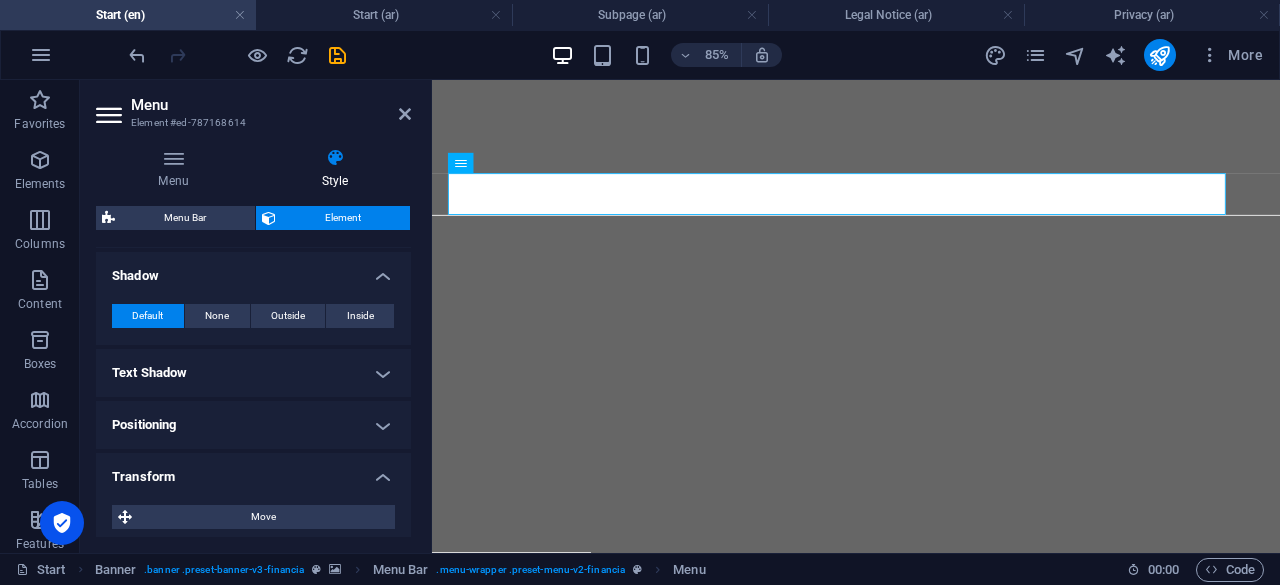 click on "Positioning" at bounding box center [253, 425] 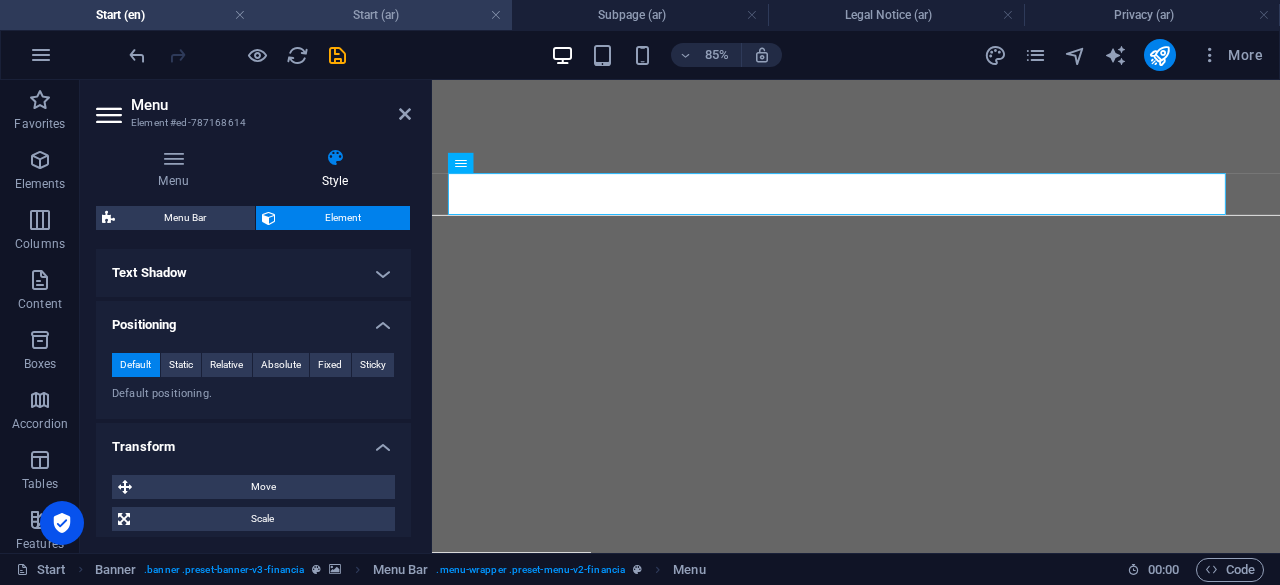 click on "Start (ar)" at bounding box center (384, 15) 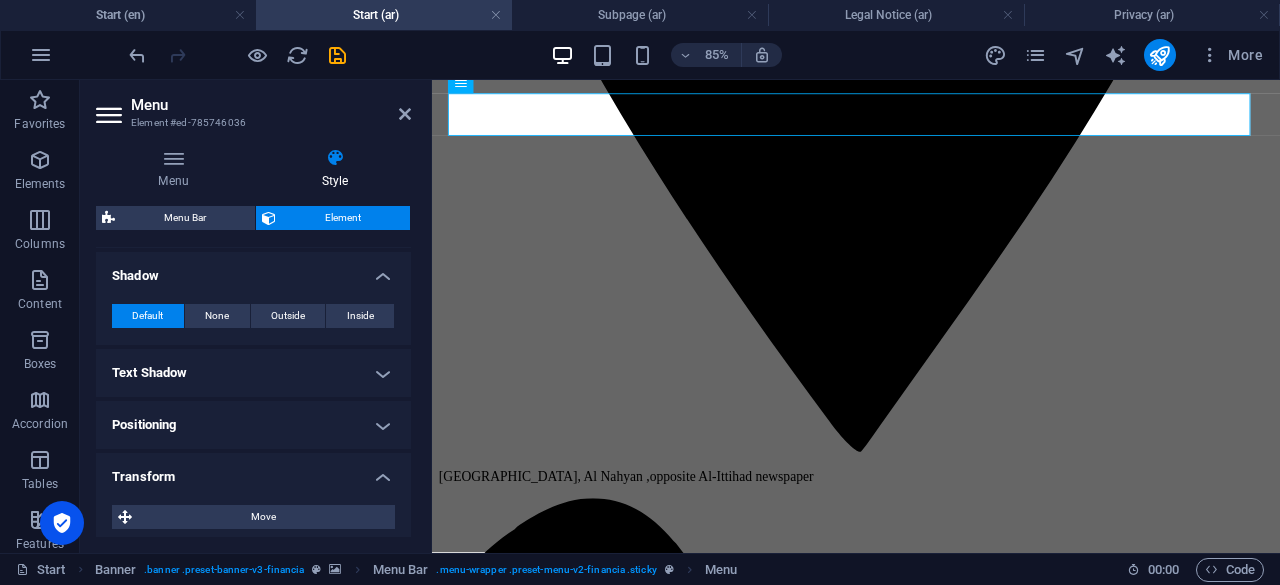 click on "Positioning" at bounding box center [253, 425] 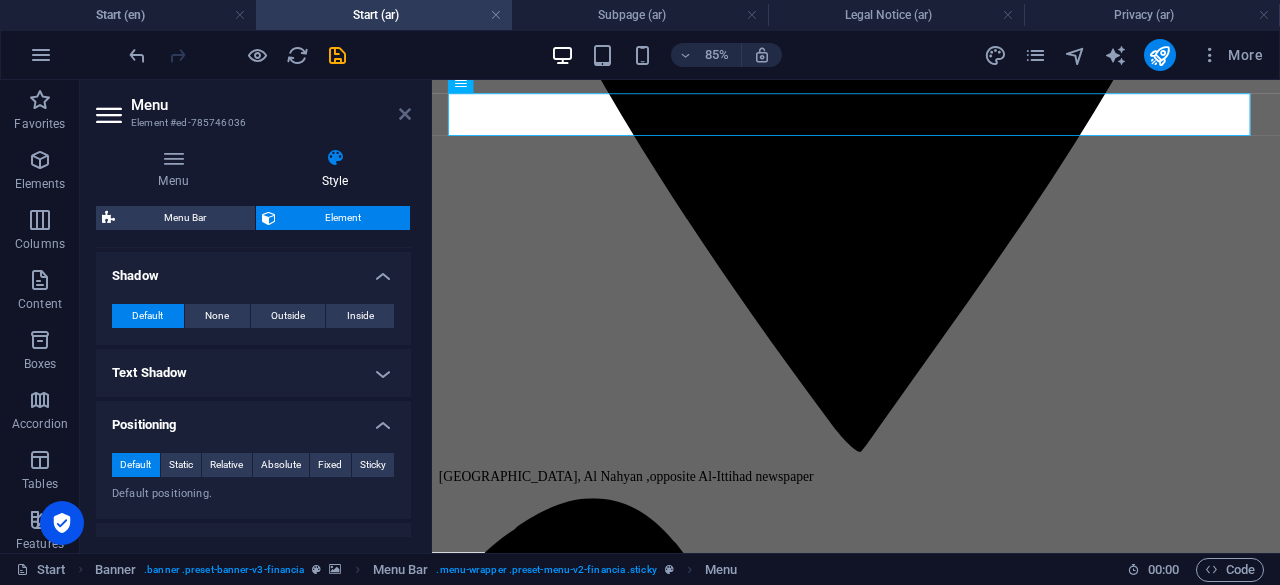 click at bounding box center (405, 114) 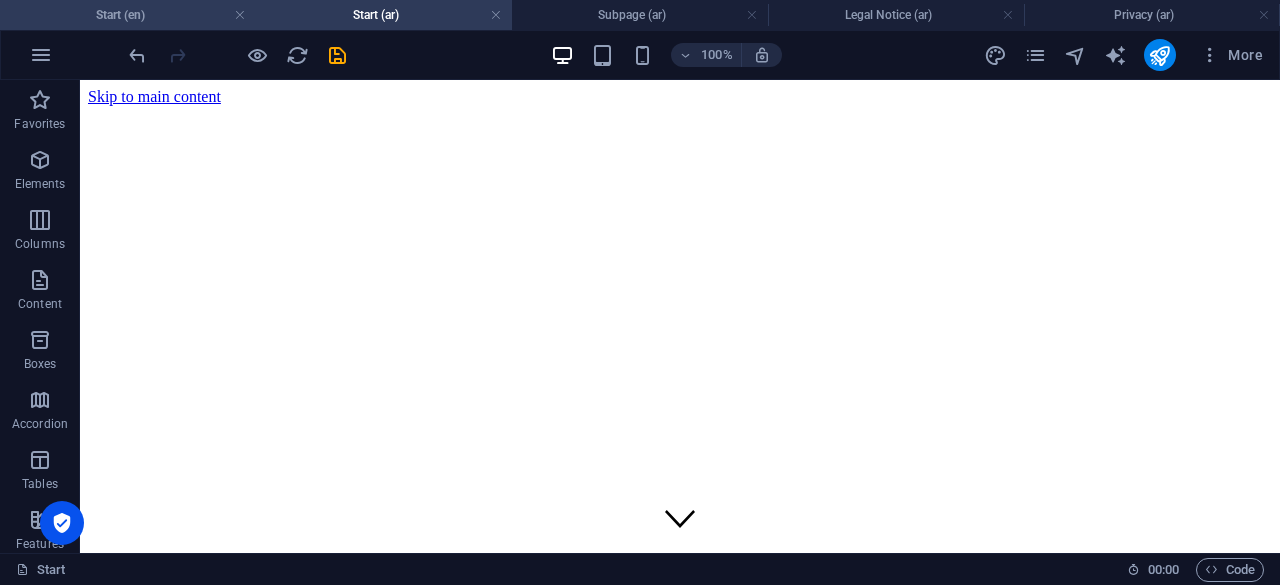 click on "Start (en)" at bounding box center [128, 15] 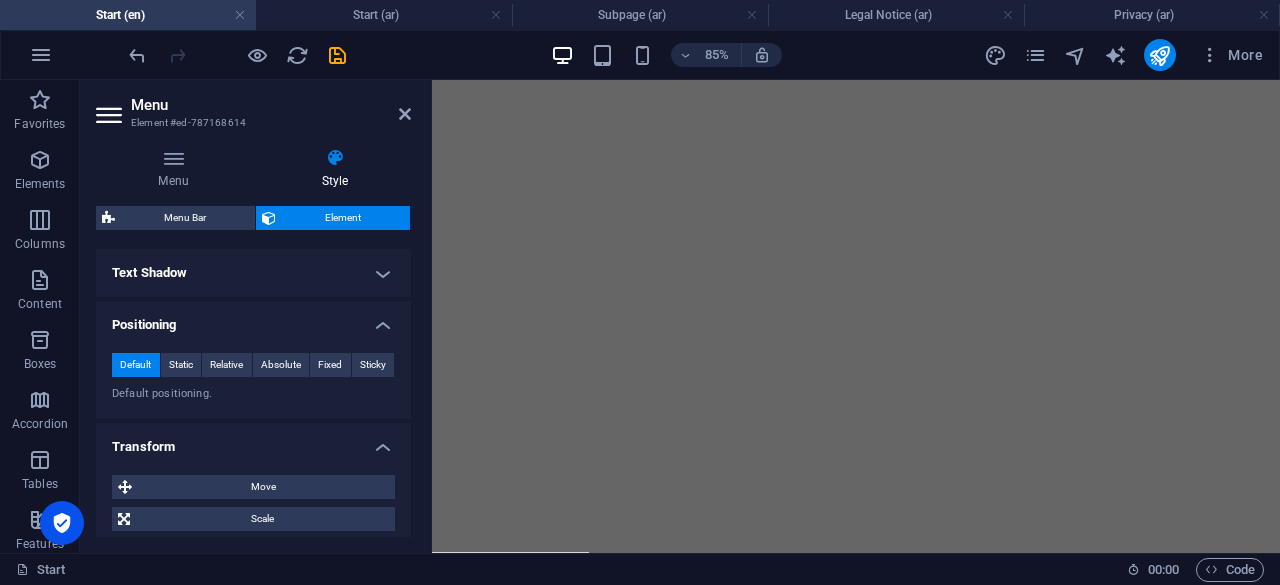 scroll, scrollTop: 600, scrollLeft: 0, axis: vertical 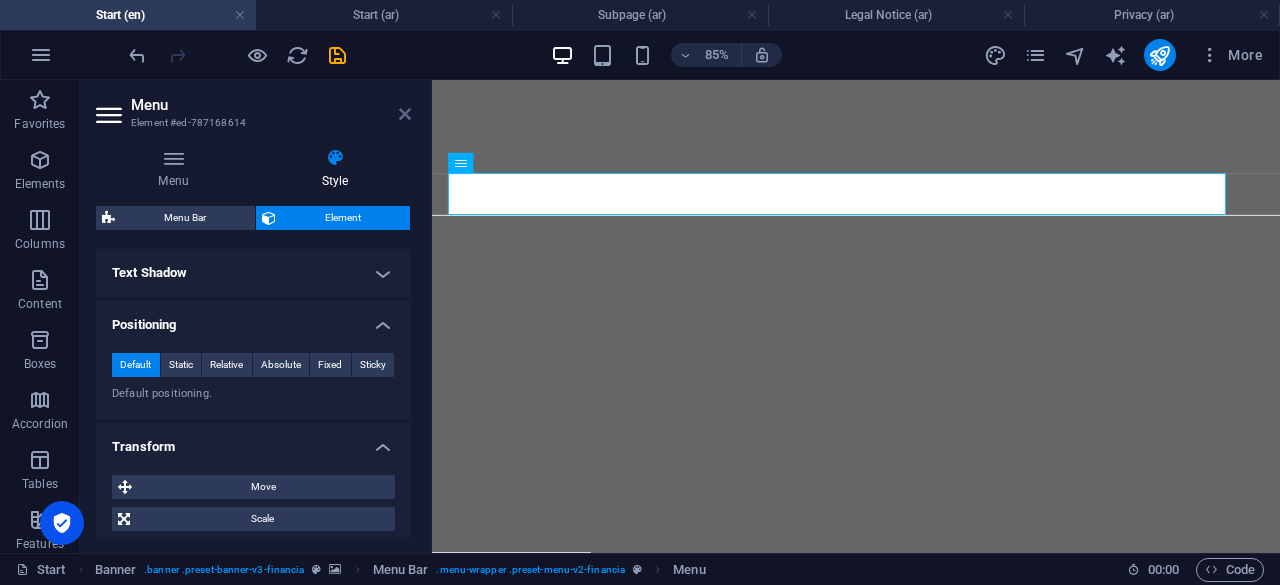 click at bounding box center [405, 114] 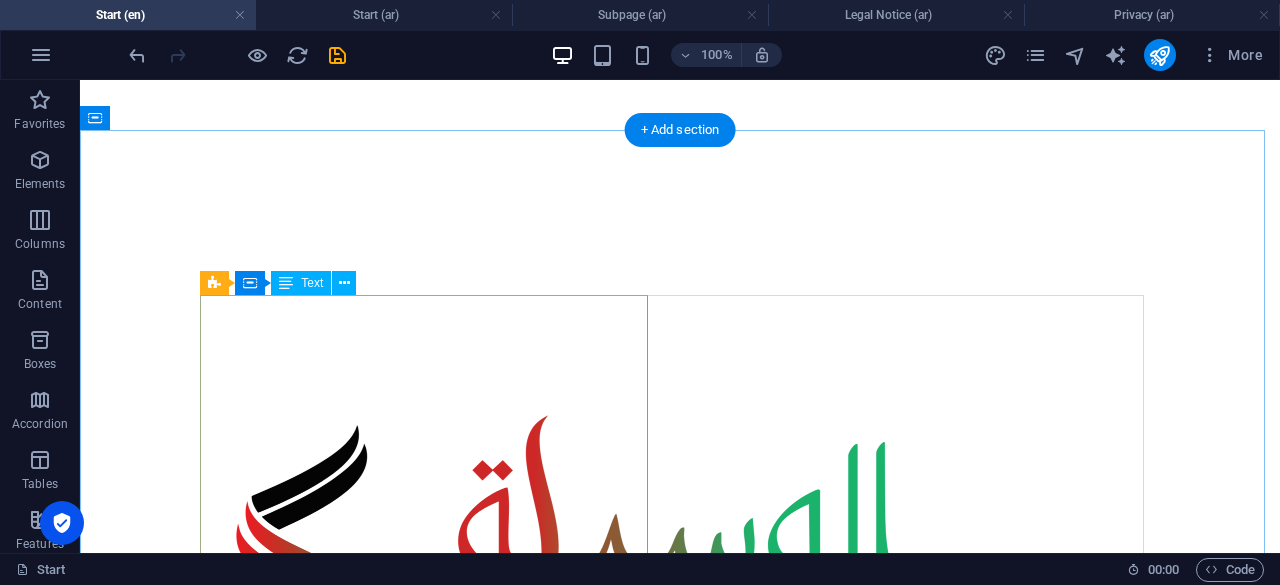 scroll, scrollTop: 900, scrollLeft: 0, axis: vertical 